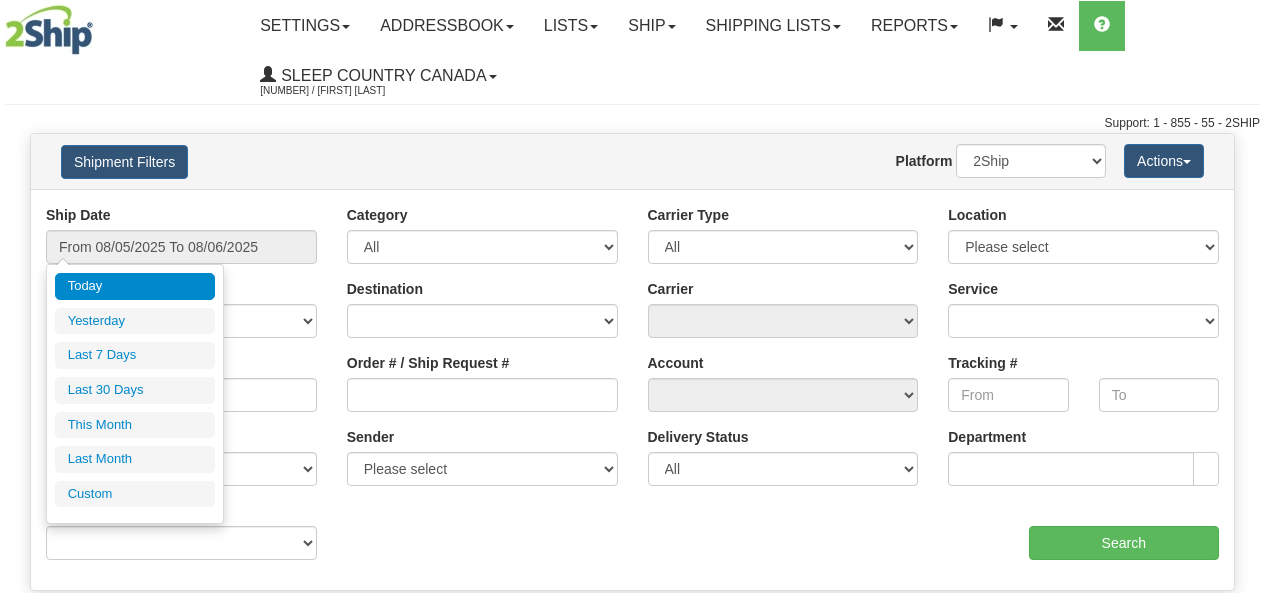 scroll, scrollTop: 0, scrollLeft: 0, axis: both 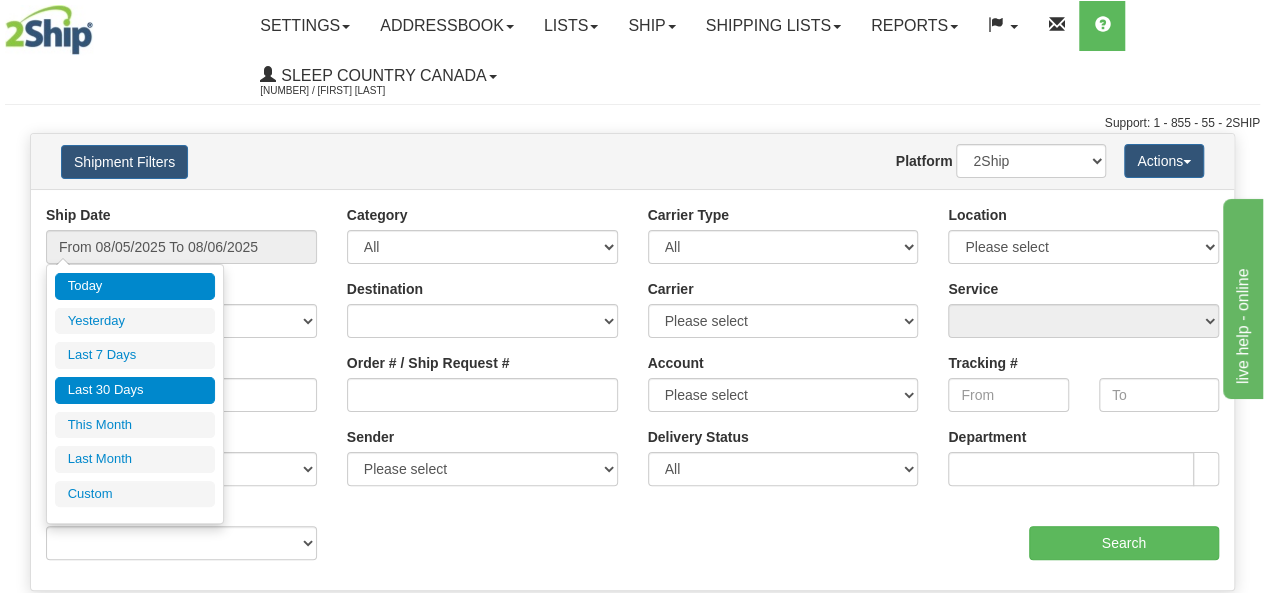 click on "Last 30 Days" at bounding box center (135, 390) 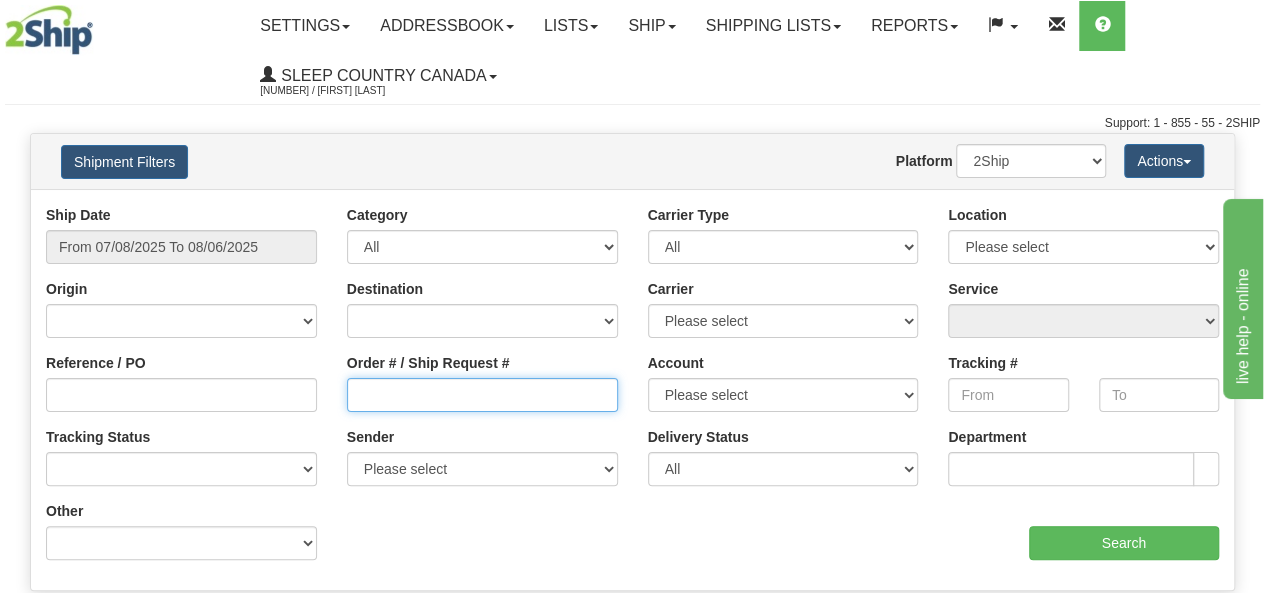 click on "Order # / Ship Request #" at bounding box center [482, 395] 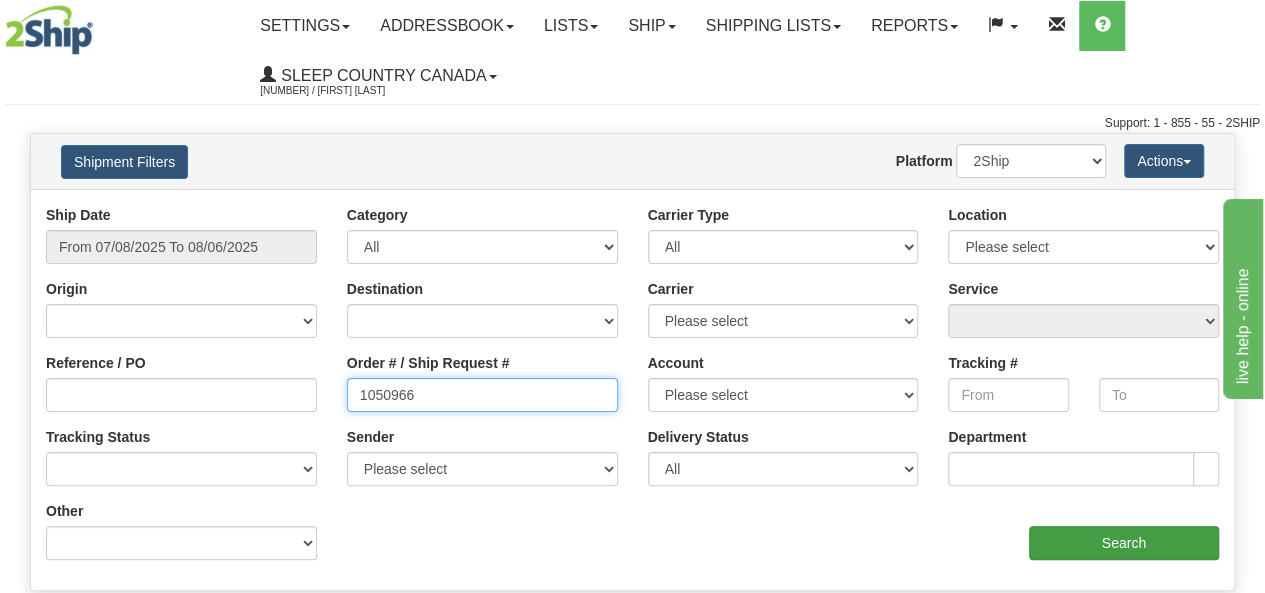 type on "1050966" 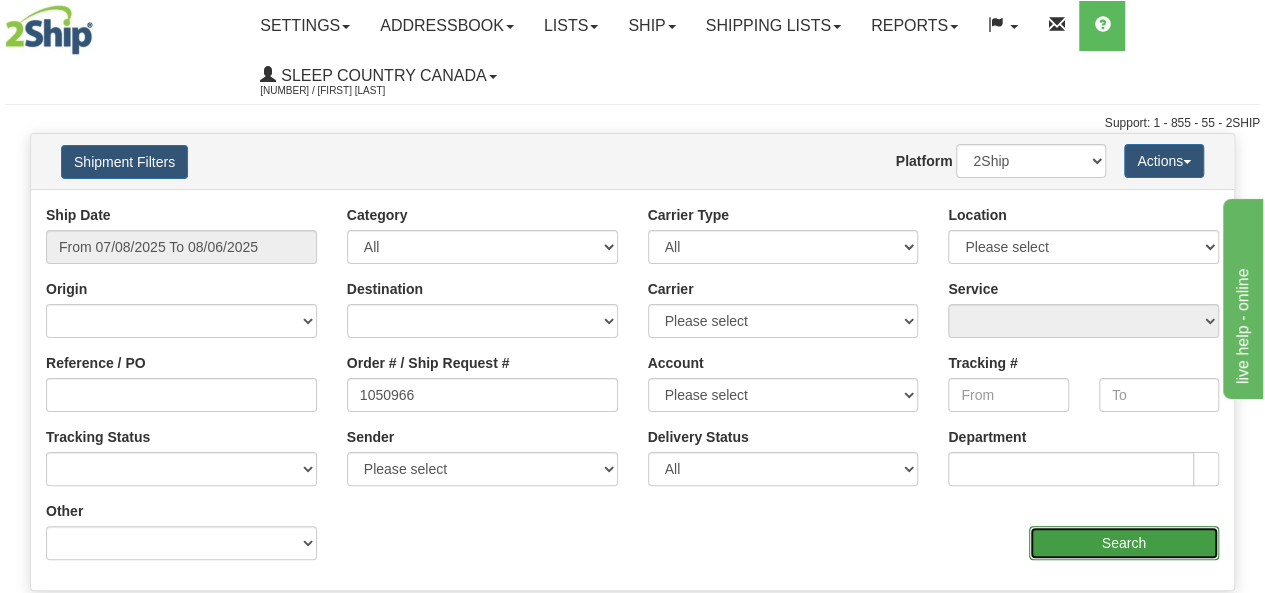 click on "Search" at bounding box center (1124, 543) 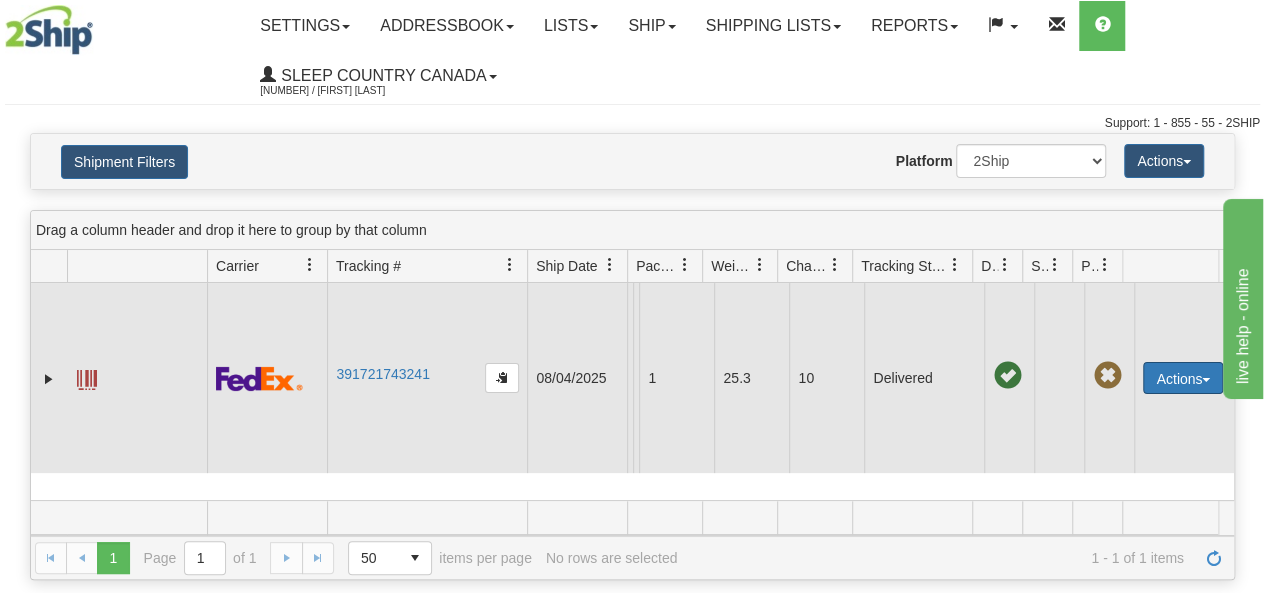 click on "Actions" at bounding box center [1183, 378] 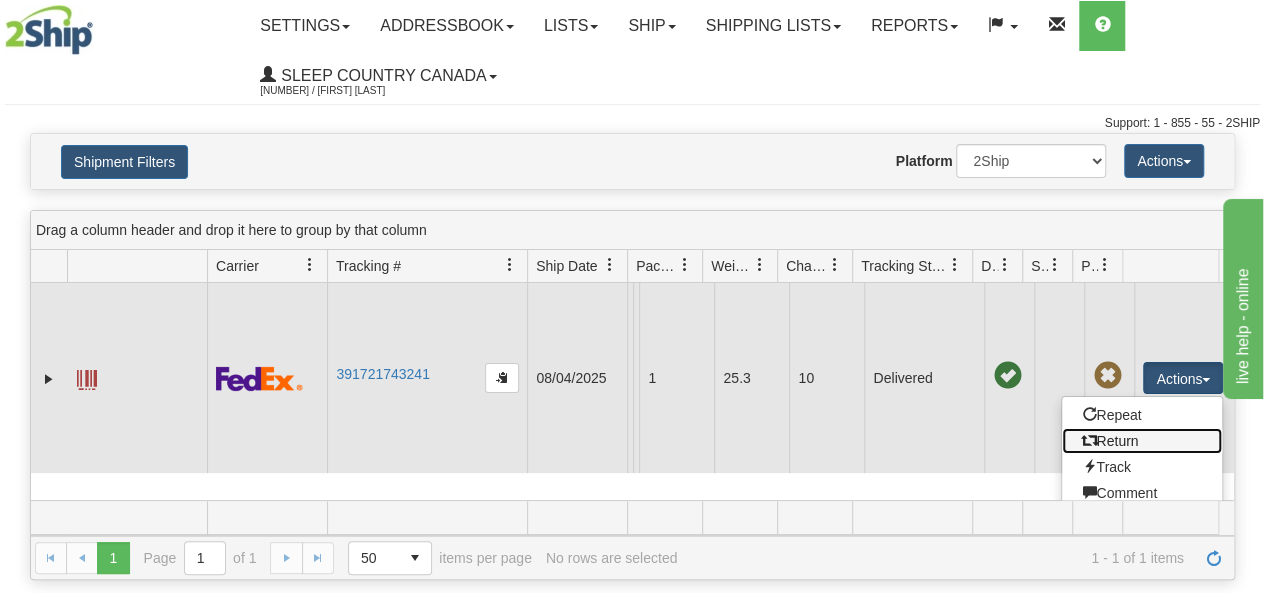 click on "Return" at bounding box center [1142, 441] 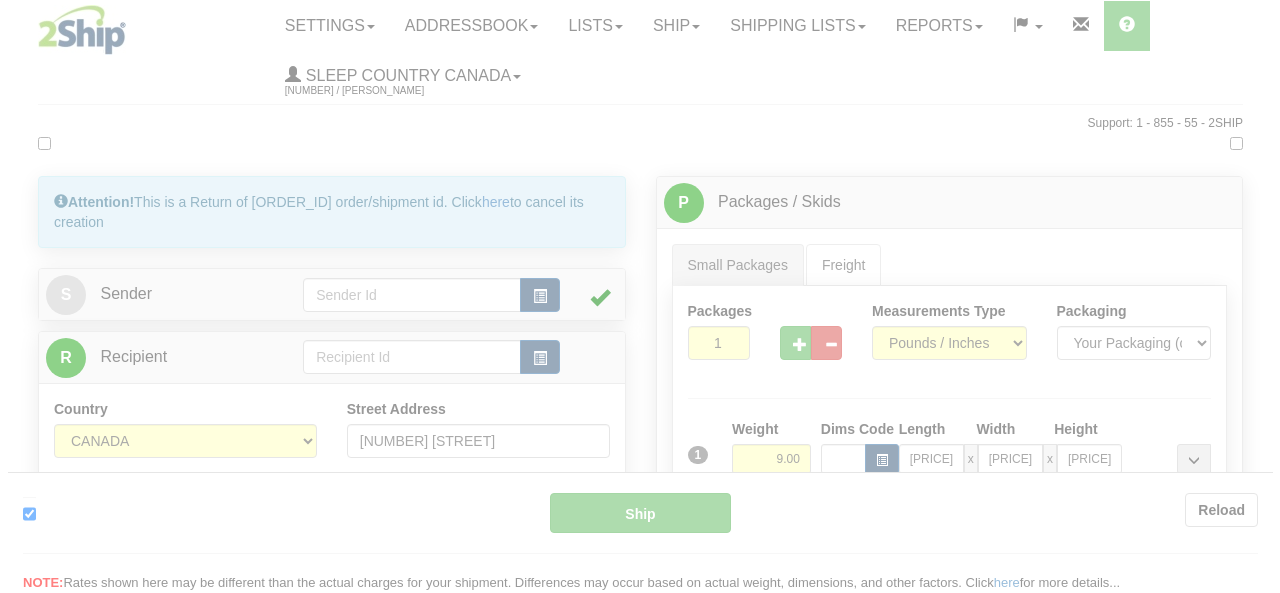 scroll, scrollTop: 0, scrollLeft: 0, axis: both 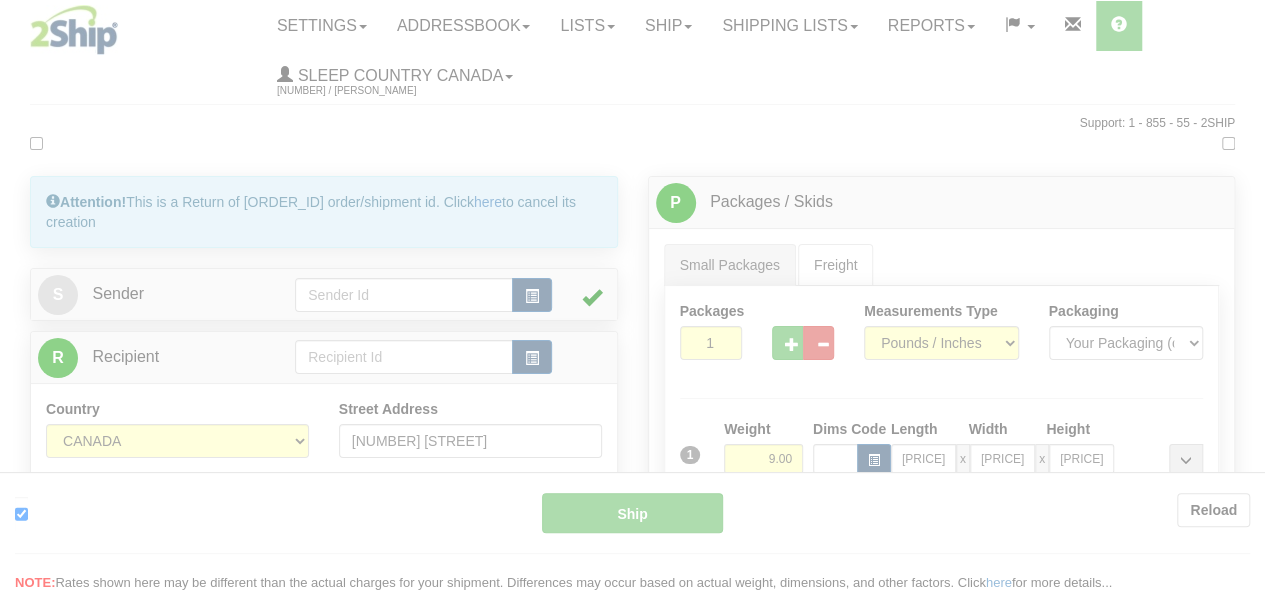 type on "92" 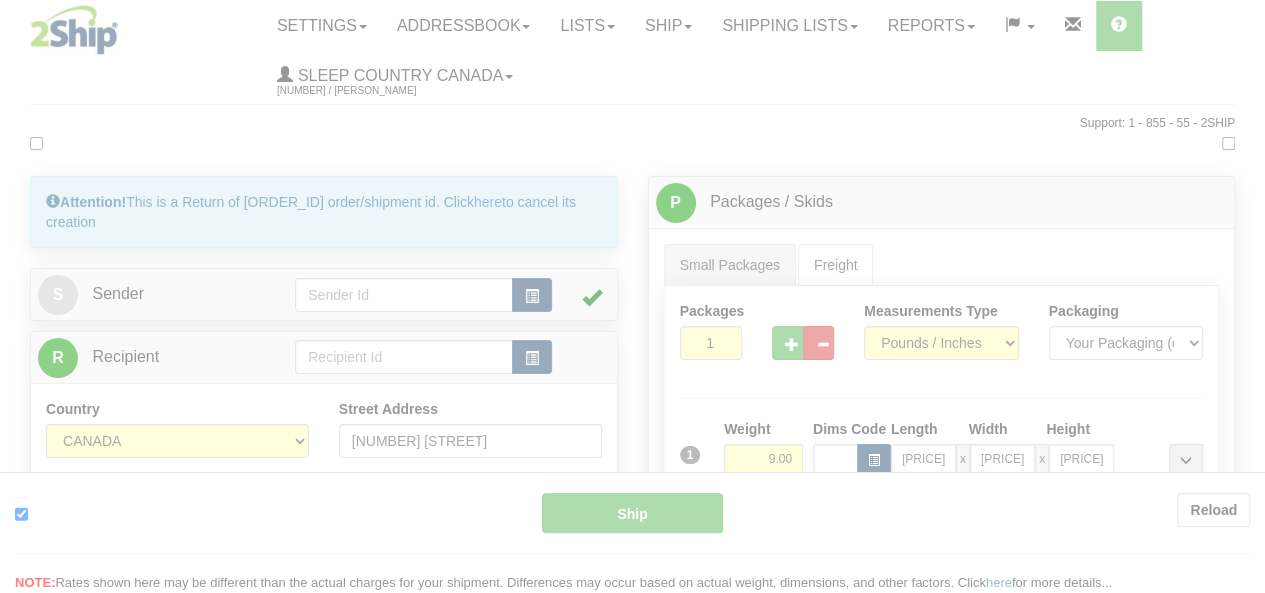 type on "[TIME]" 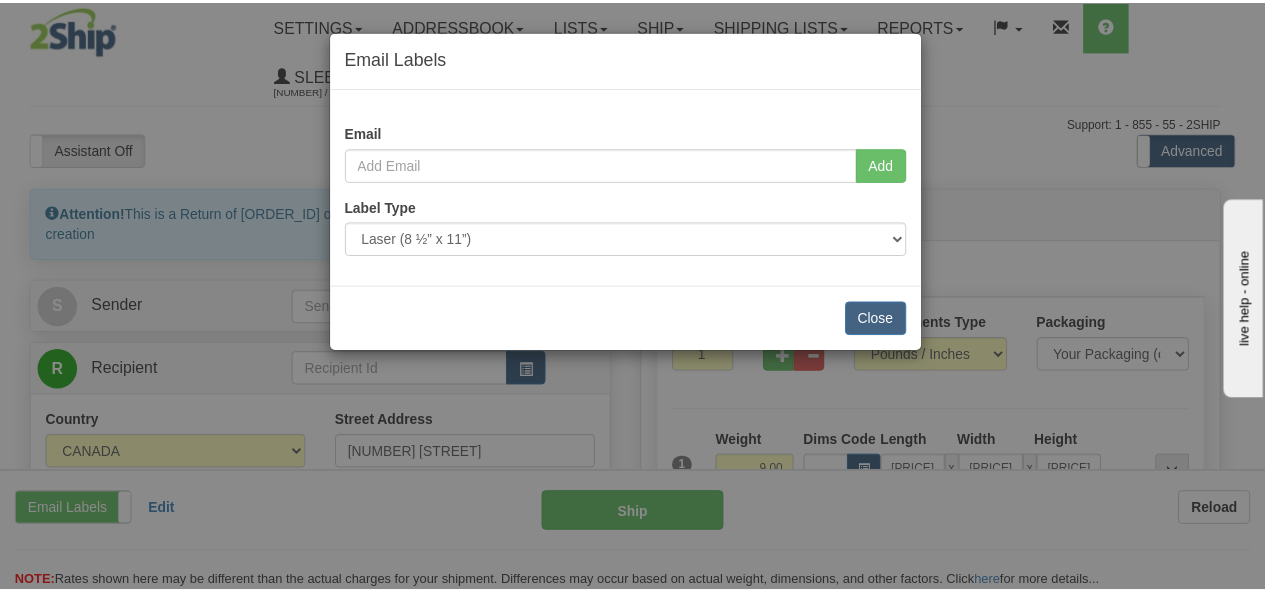scroll, scrollTop: 0, scrollLeft: 0, axis: both 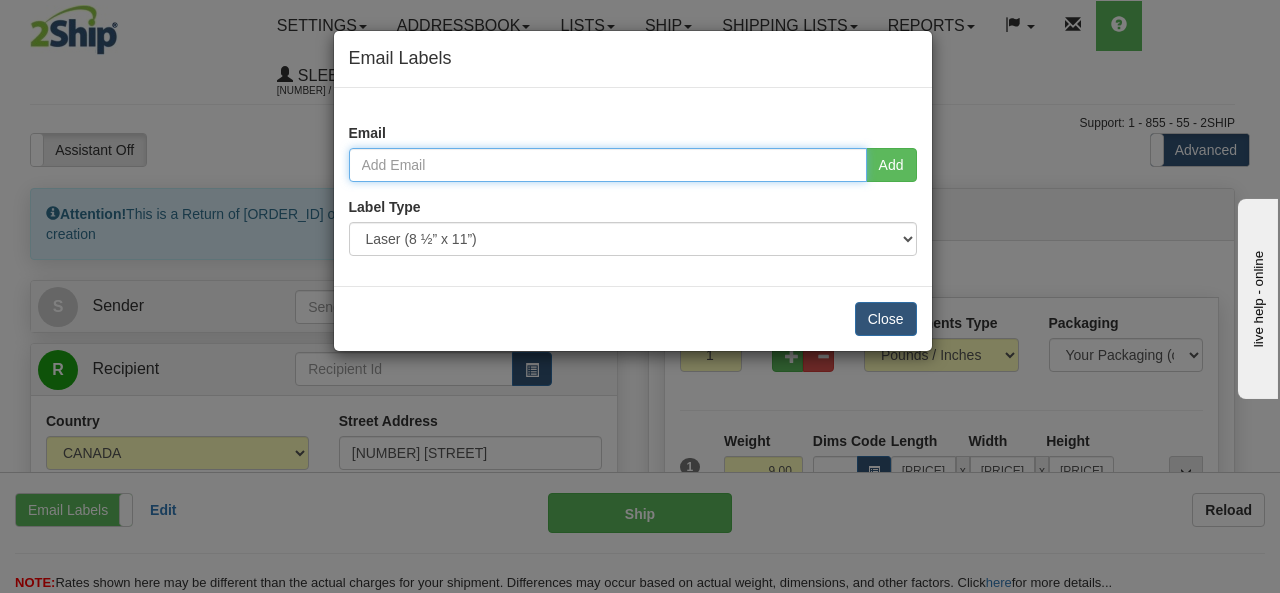 drag, startPoint x: 444, startPoint y: 157, endPoint x: 658, endPoint y: 160, distance: 214.02103 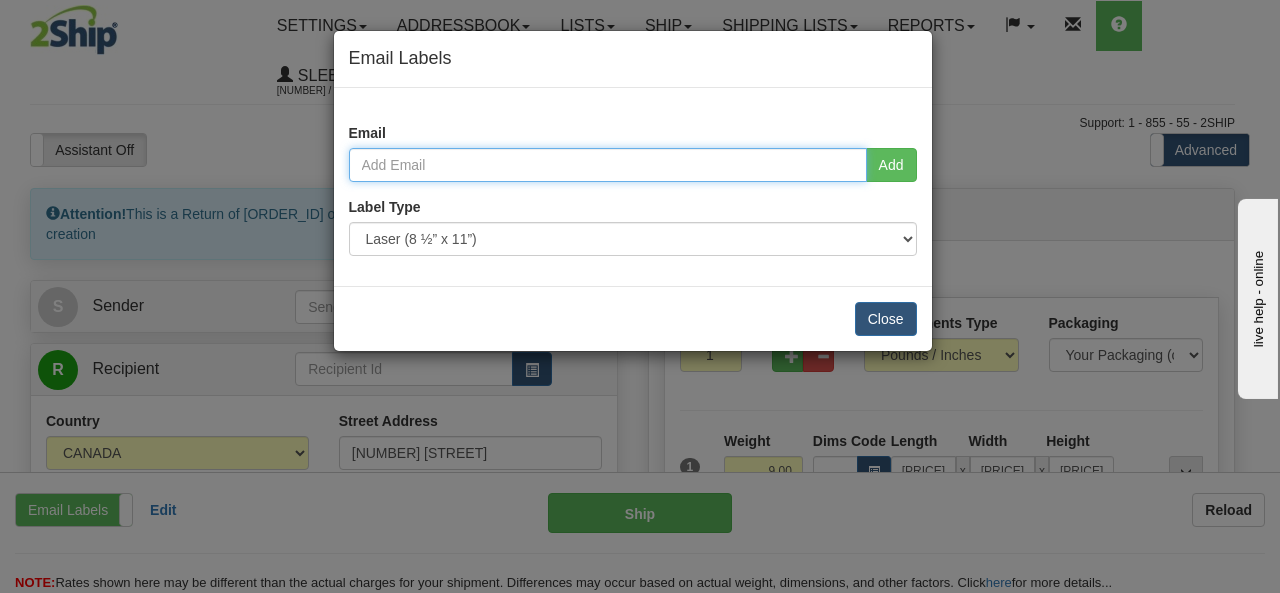 click at bounding box center [608, 165] 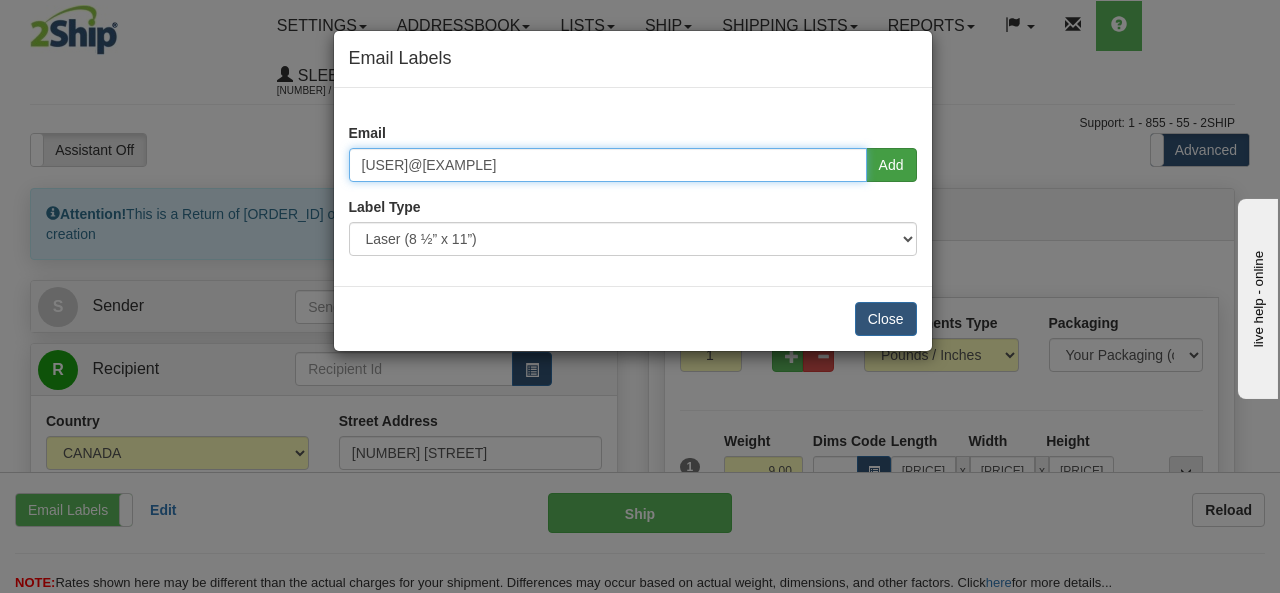 type on "[USER]@[EXAMPLE]" 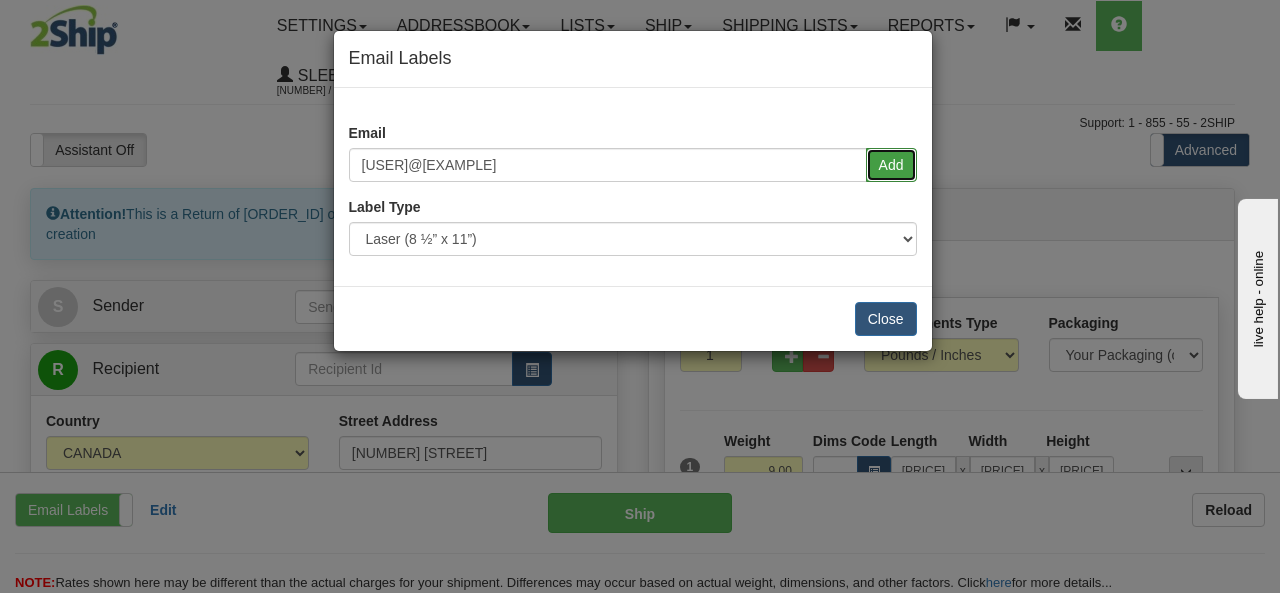 click on "Add" at bounding box center (891, 165) 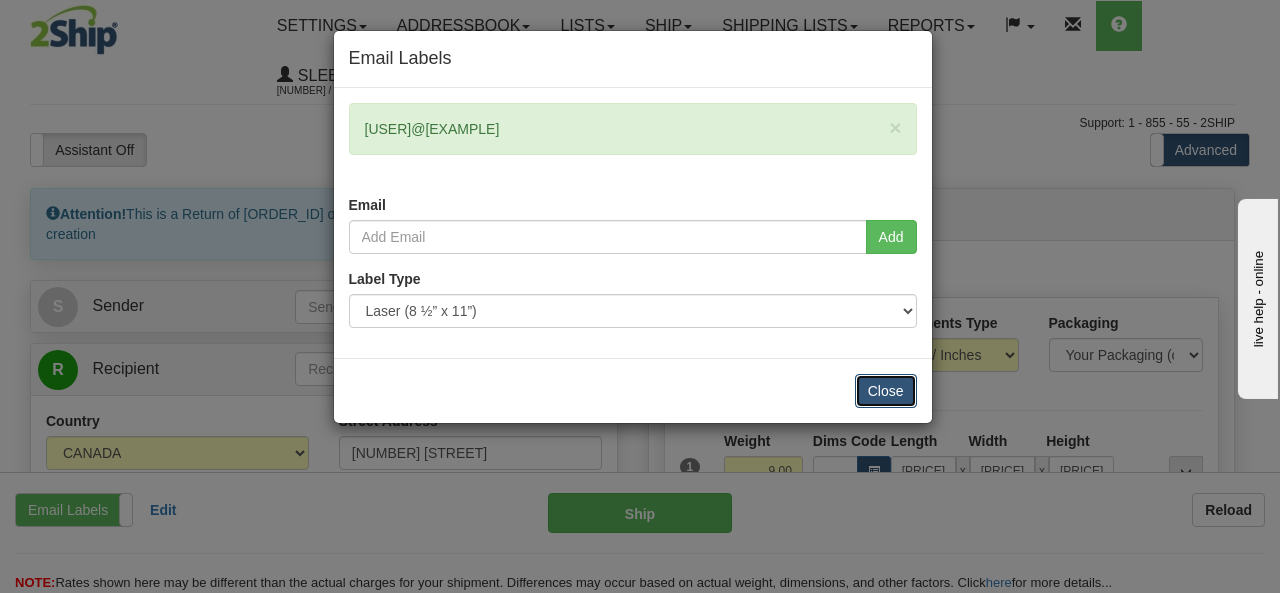 click on "Close" at bounding box center [886, 391] 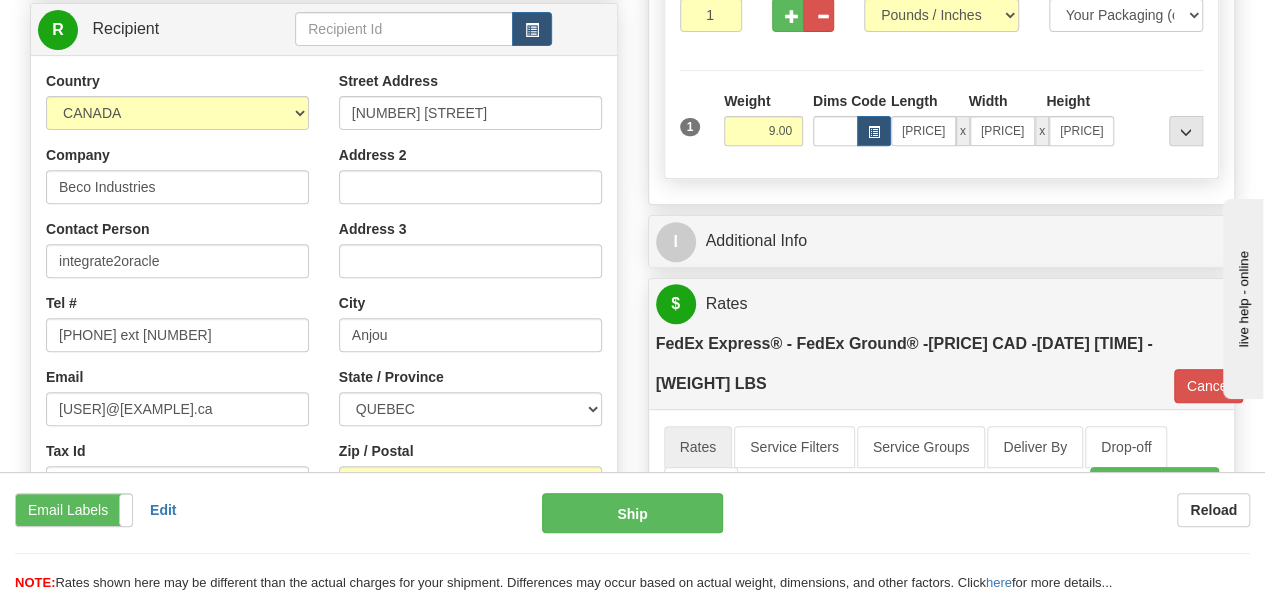 scroll, scrollTop: 300, scrollLeft: 0, axis: vertical 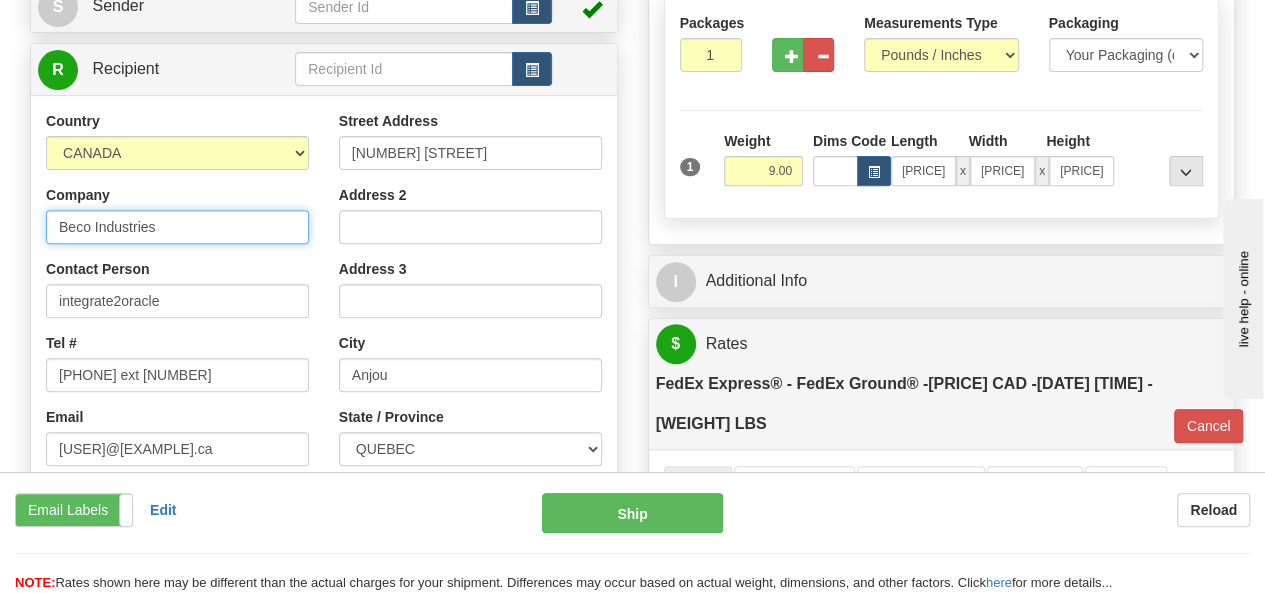 drag, startPoint x: 164, startPoint y: 231, endPoint x: 0, endPoint y: 213, distance: 164.98485 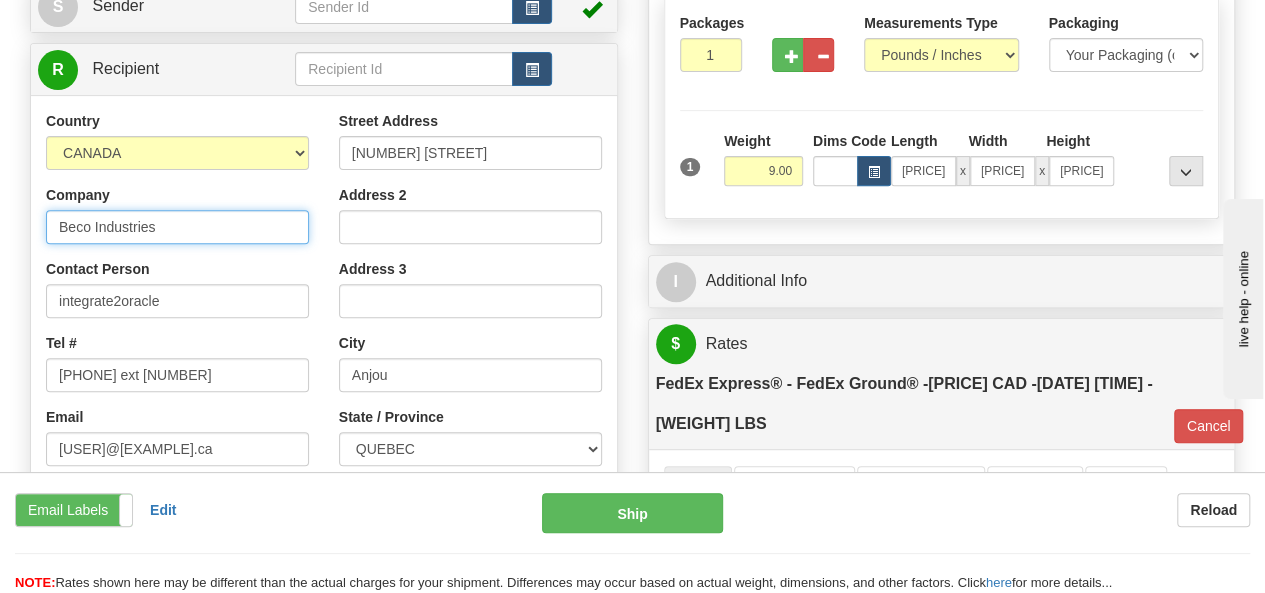 click on "Toggle navigation
Settings
Shipping Preferences
Fields Preferences New" at bounding box center (632, 596) 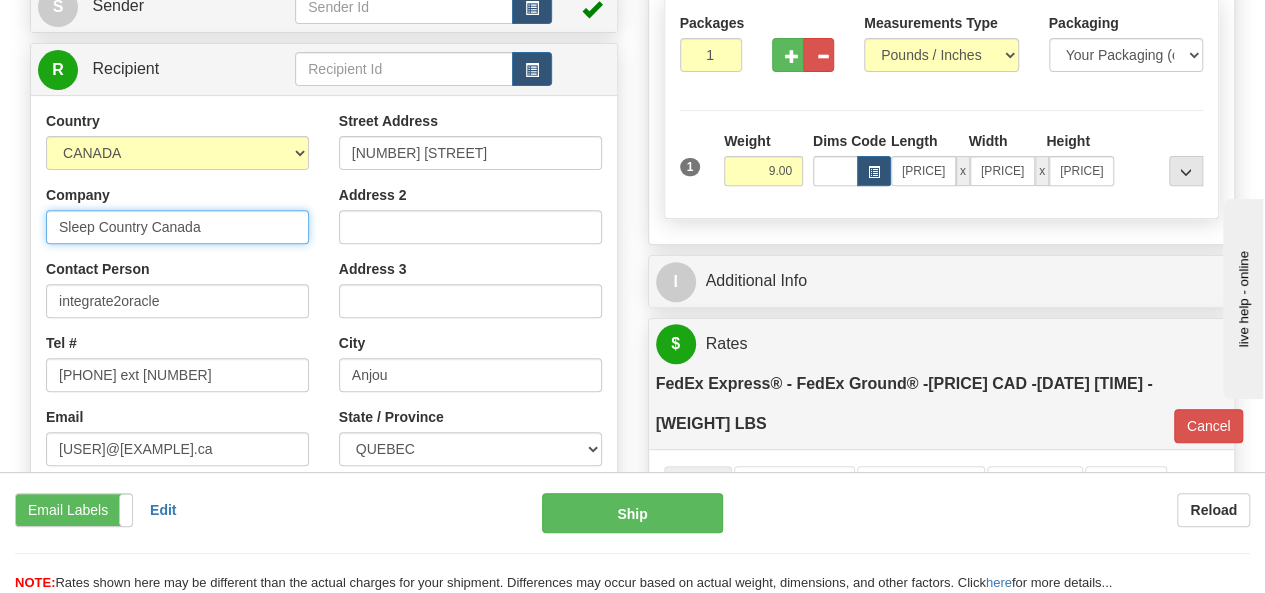 type on "Sleep Country Canada" 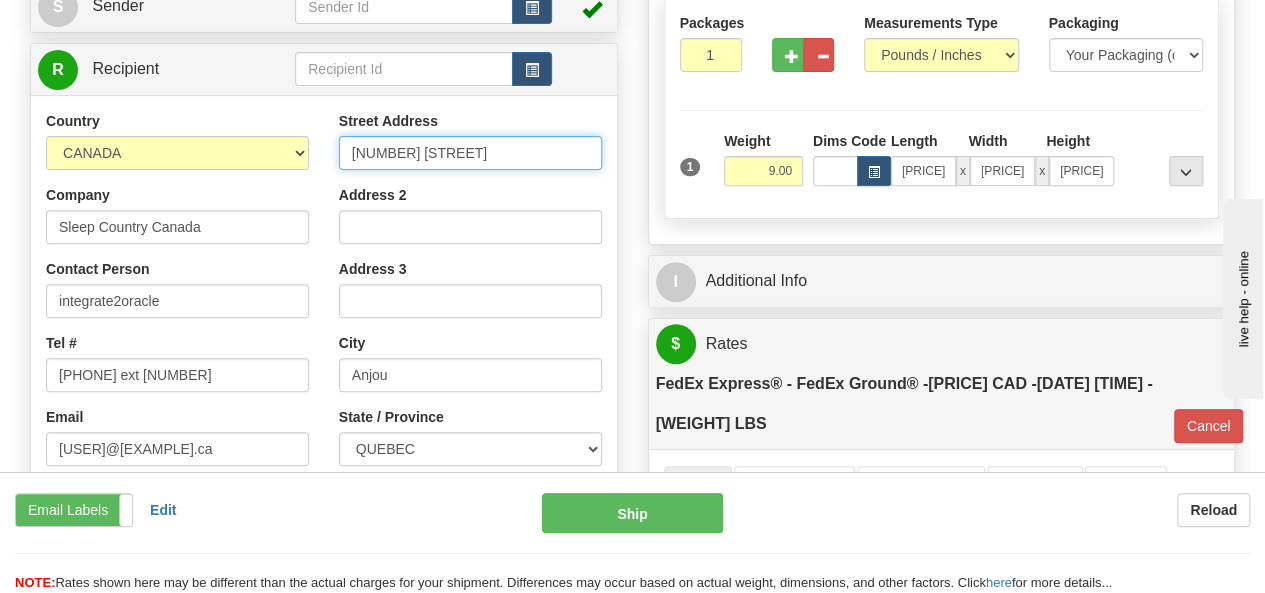 drag, startPoint x: 516, startPoint y: 147, endPoint x: 276, endPoint y: 149, distance: 240.00833 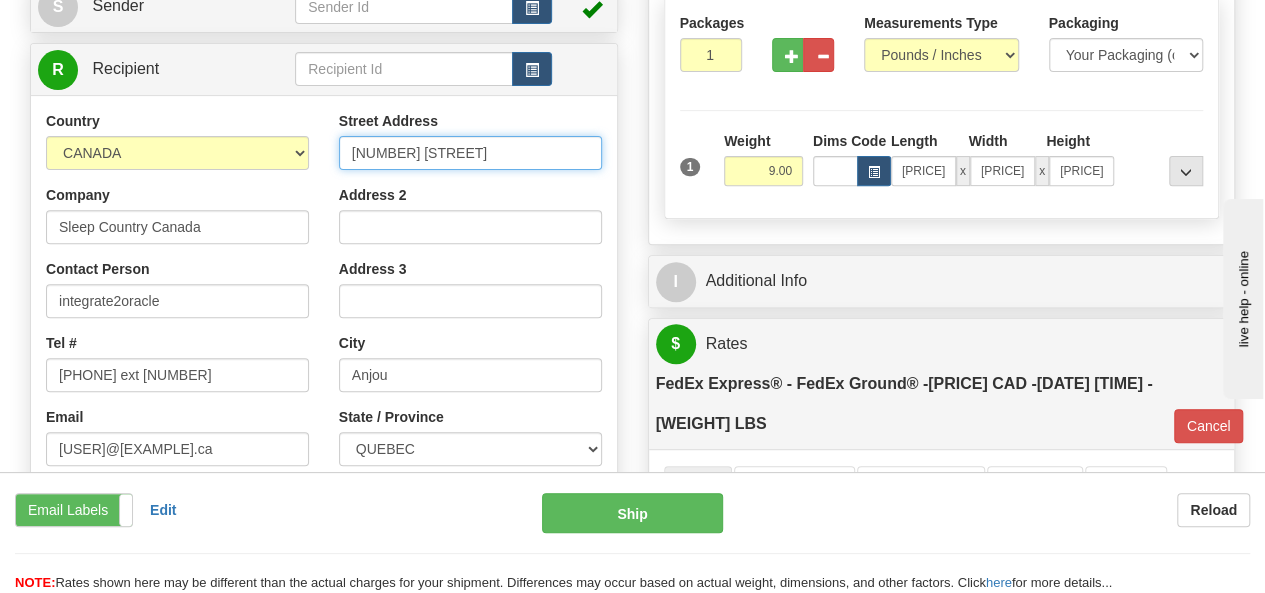 click on "Country
AFGHANISTAN
ALAND ISLANDS
ALBANIA
ALGERIA
AMERICAN SAMOA
ANDORRA
ANGOLA
ANGUILLA
ANTIGUA AND BARBUDA
ARGENTINA
ARMENIA
ARUBA
AUSTRALIA
AUSTRIA
AZERBAIJAN
AZORES
BAHAMAS
BAHRAIN
BANGLADESH
BARBADOS
BELARUS
BELGIUM
BELIZE
BENIN
BERMUDA
BHUTAN
BOLIVIA
BONAIRE, SAINT EUSTATIUS AND SABA
BOSNIA
BOTSWANA
BOUVET ISLAND
BRAZIL
BRITISH INDIAN OCEAN TERRITORY
BRITISH VIRGIN ISLANDS
BRUNEI
BULGARIA
BURKINA FASO
BURUNDI
CAMBODIA
CAMEROON
CANADA
CANARY ISLANDS
CAPE VERDE
CAYMAN ISLANDS
CENTRAL AFRICAN REPUBLIC
CHAD
CHILE
CHINA
CHRISTMAS ISLAND
COCOS (KEELING) ISLANDS
COLOMBIA
COMOROS
CONGO
CONGO, DEMOCRATIC REPUBLIC OF
COOK ISLANDS
COSTA RICA
CROATIA
CURAÇAO
CYPRUS
CZECH REPUBLIC
DENMARK
DJIBOUTI
DOMINICA
DOMINICAN REPUBLIC
EAST TIMOR
ECUADOR
EGYPT
EL SALVADOR
EQUATORIAL GUINEA
ERITREA
ESTONIA
ETHIOPIA" at bounding box center [324, 380] 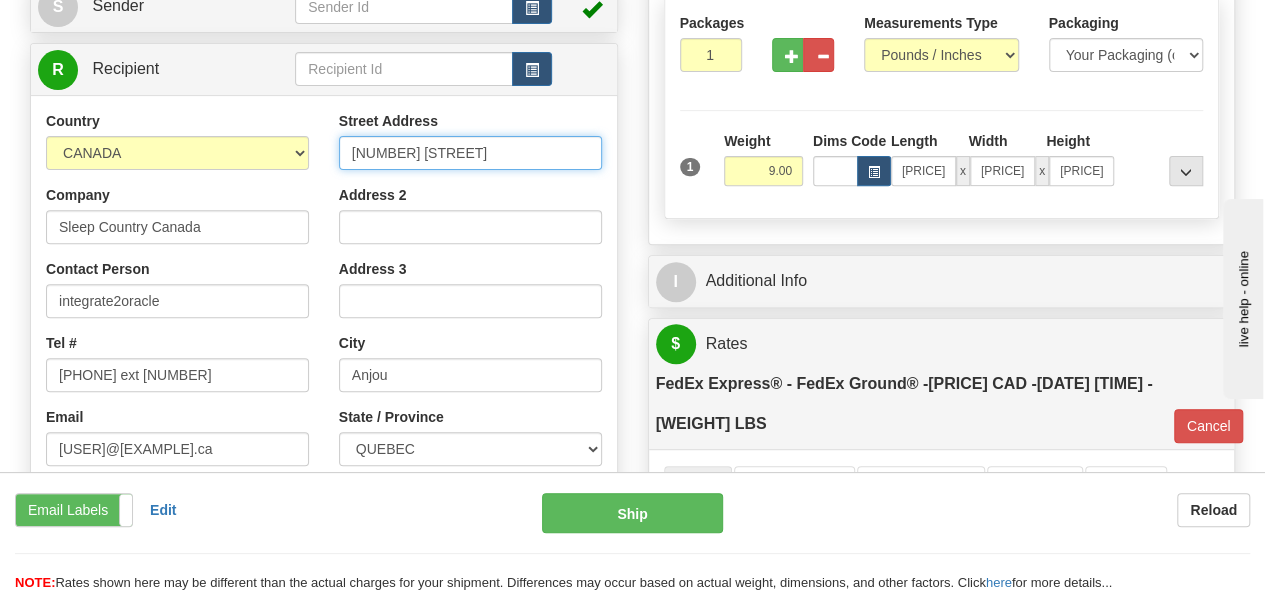 type on "[NUMBER] [STREET]" 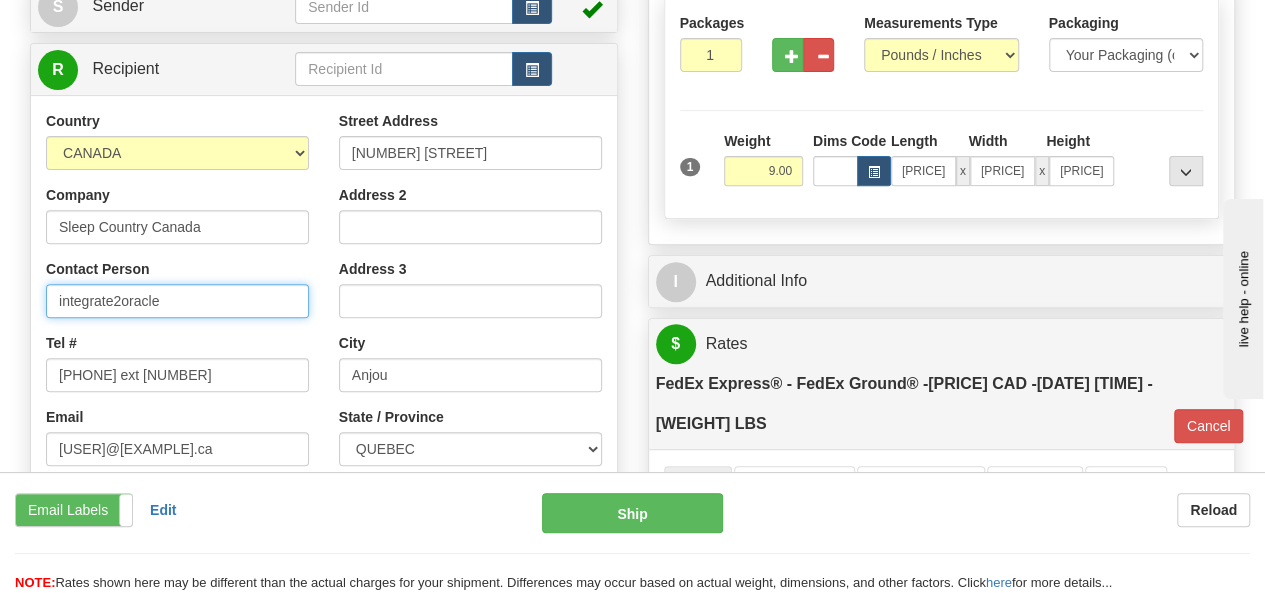 drag, startPoint x: 189, startPoint y: 302, endPoint x: 0, endPoint y: 269, distance: 191.85933 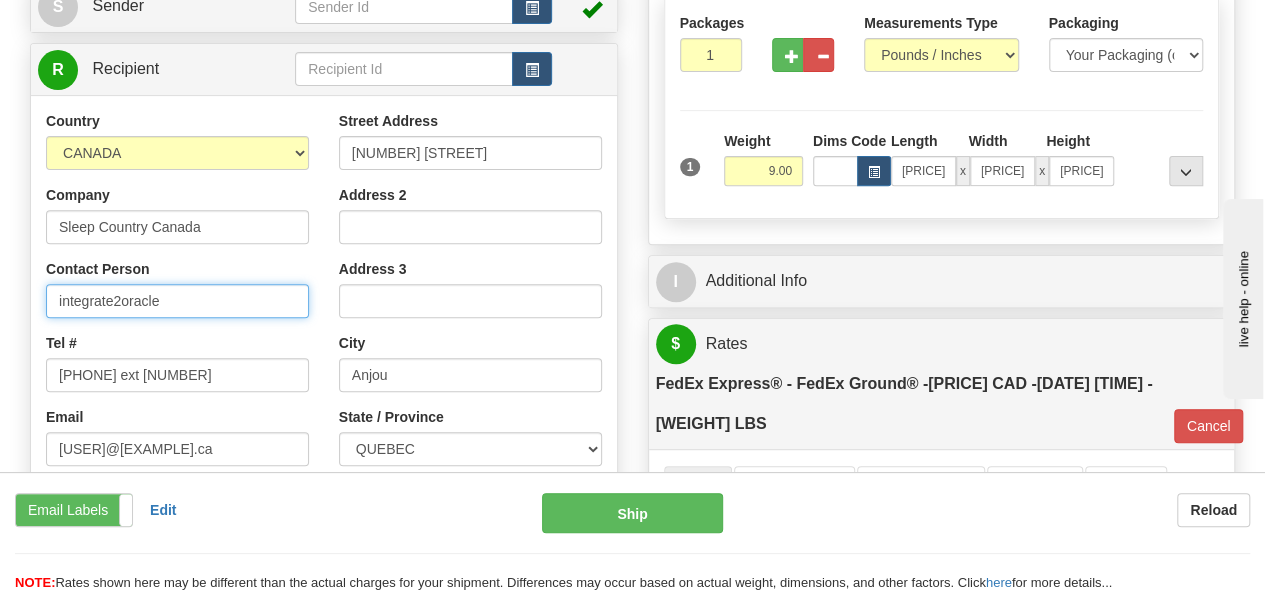 click on "Toggle navigation
Settings
Shipping Preferences
Fields Preferences New" at bounding box center [632, 596] 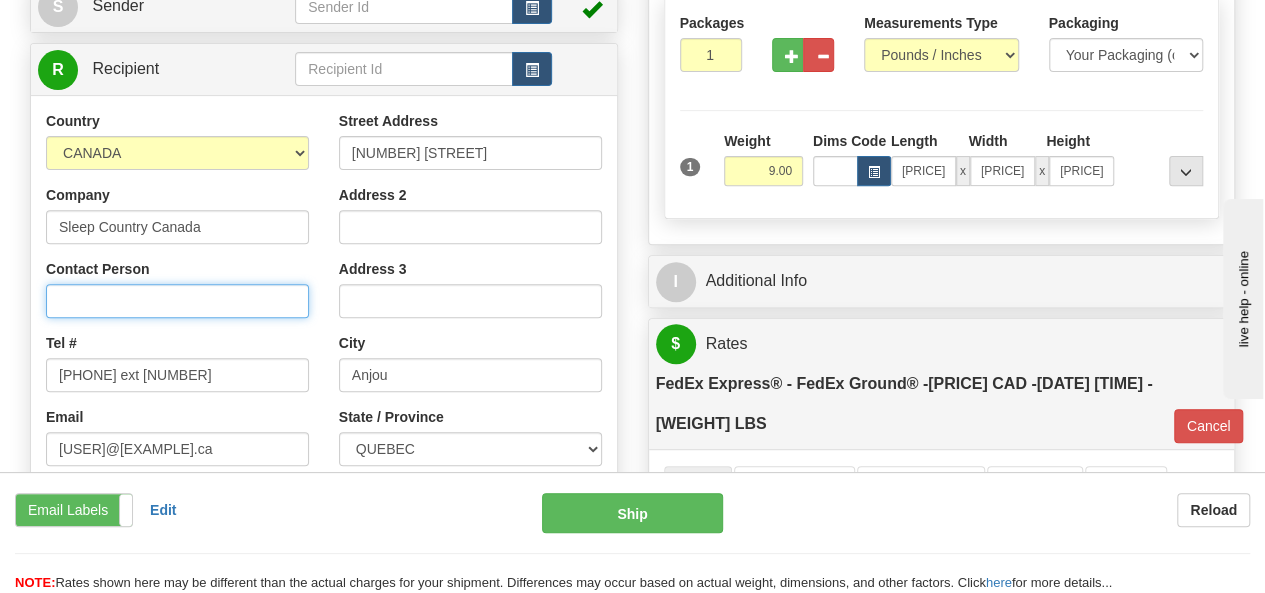 type 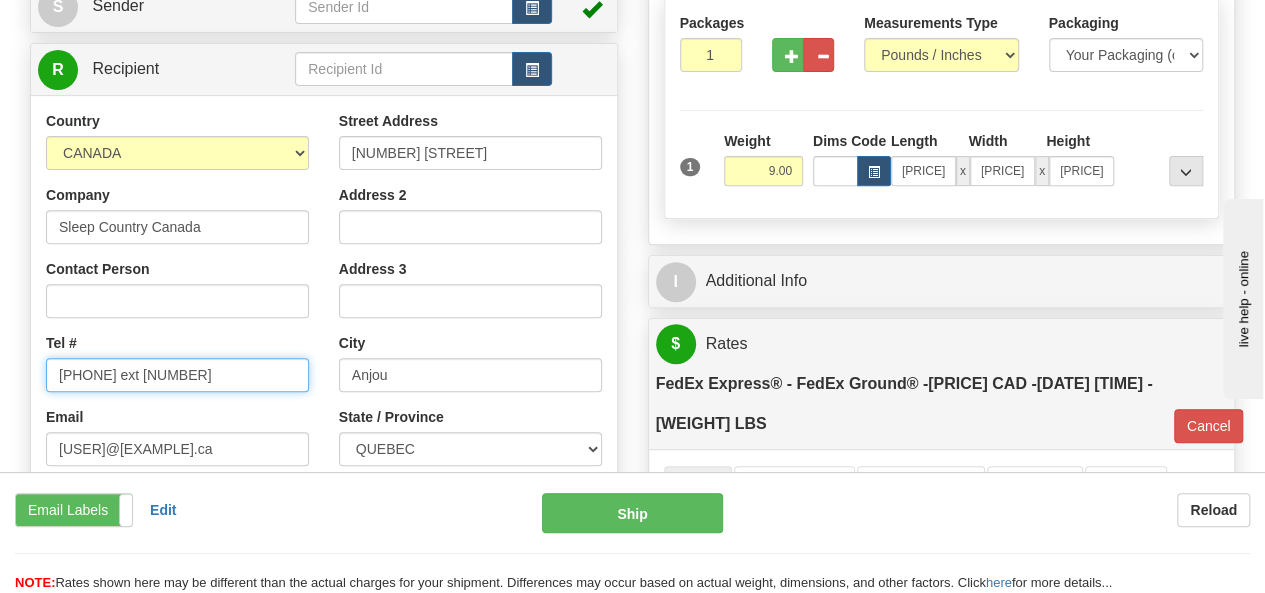 click on "Toggle navigation
Settings
Shipping Preferences
Fields Preferences New" at bounding box center [632, 596] 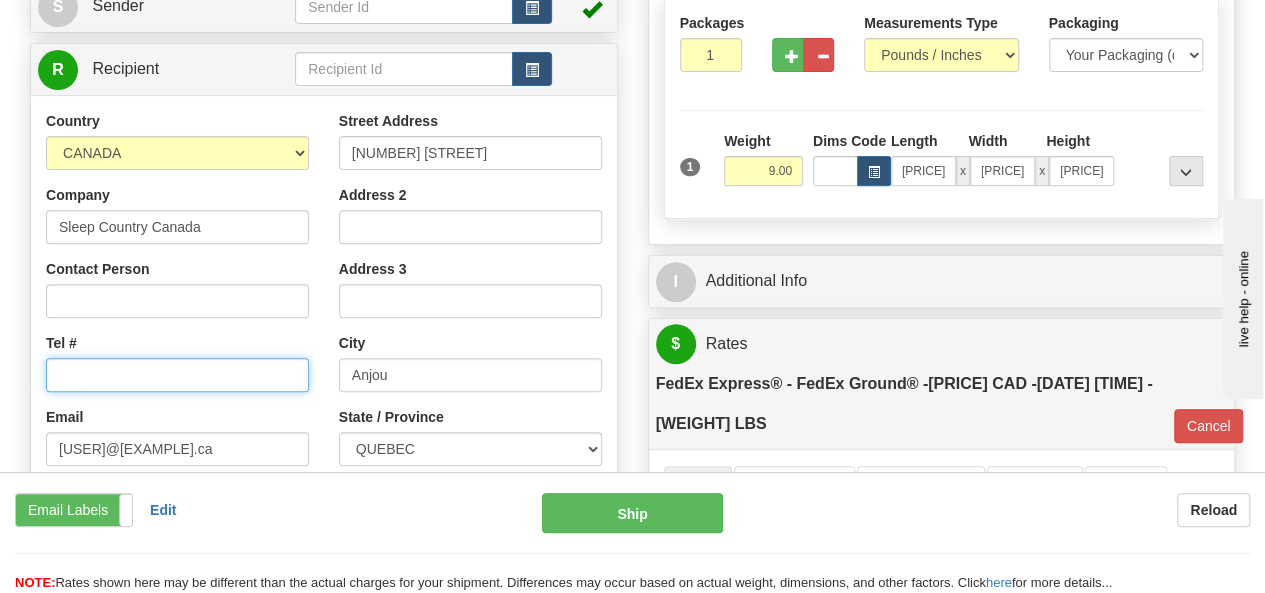 type 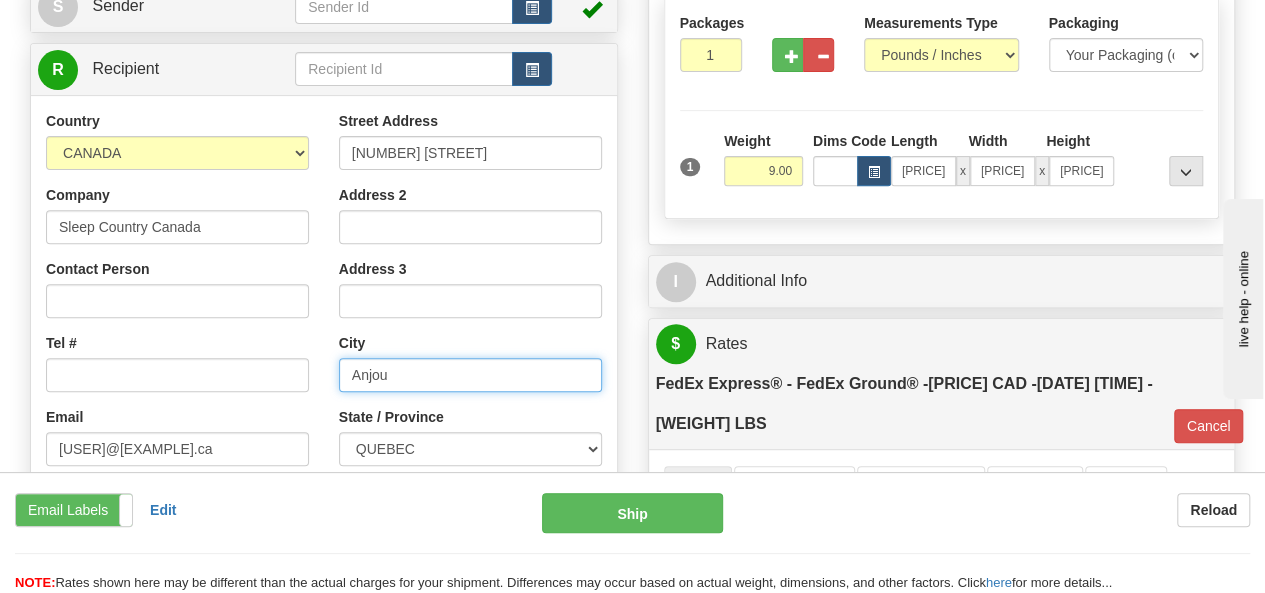 drag, startPoint x: 423, startPoint y: 373, endPoint x: 18, endPoint y: 338, distance: 406.50952 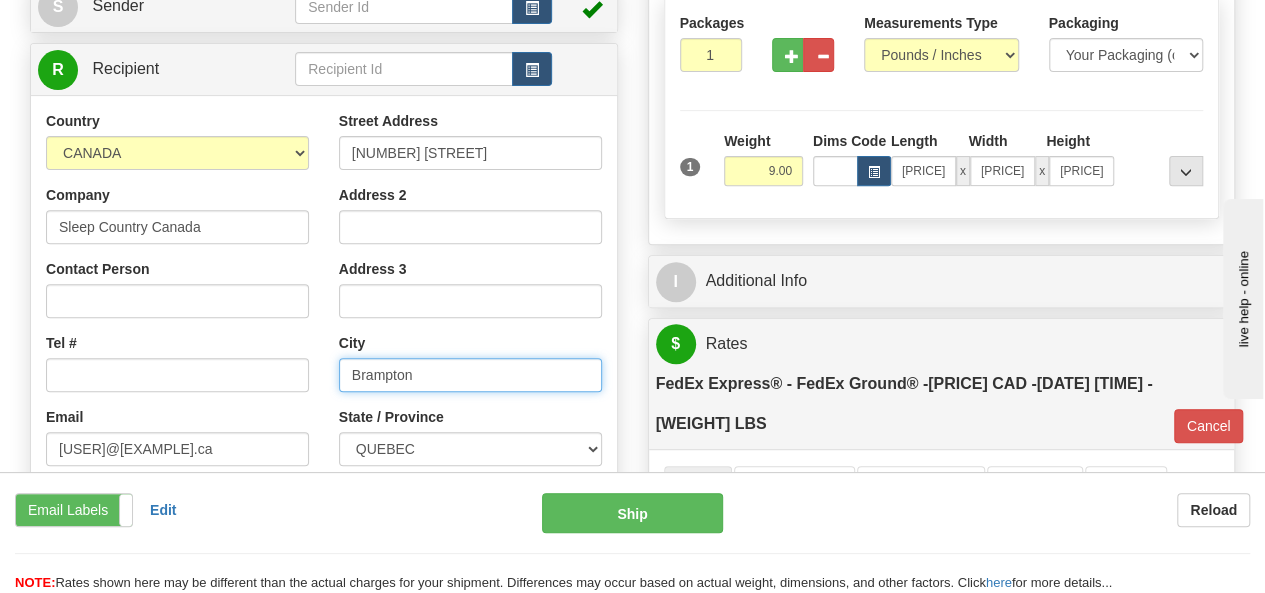 type on "Brampton" 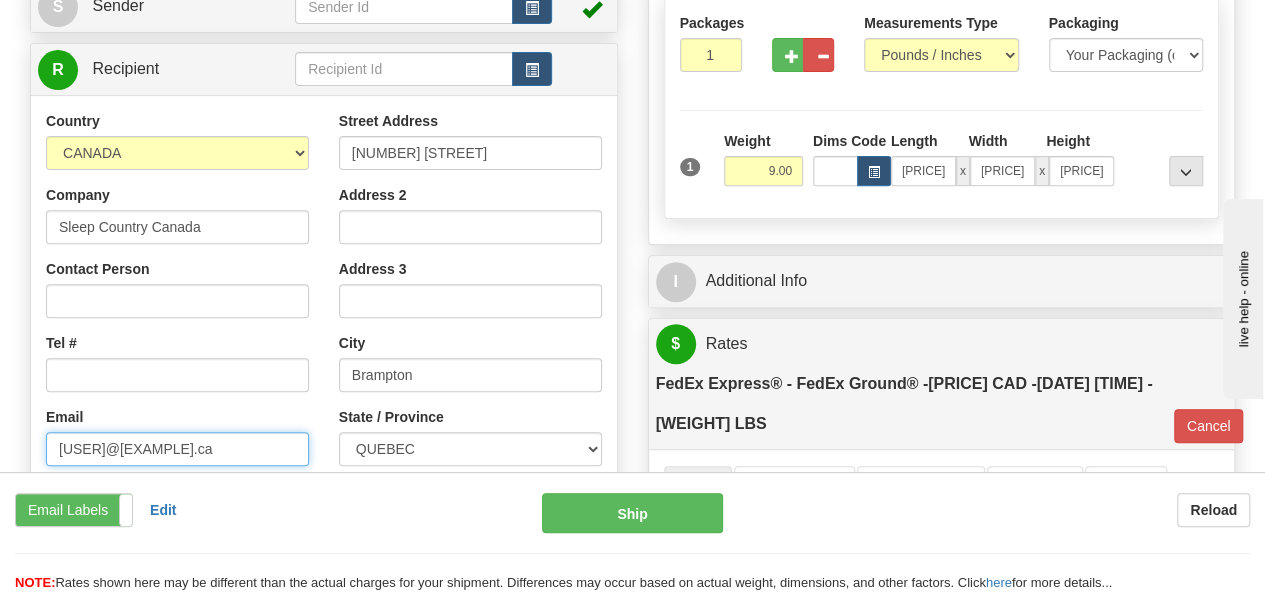 drag, startPoint x: 282, startPoint y: 443, endPoint x: 0, endPoint y: 421, distance: 282.85684 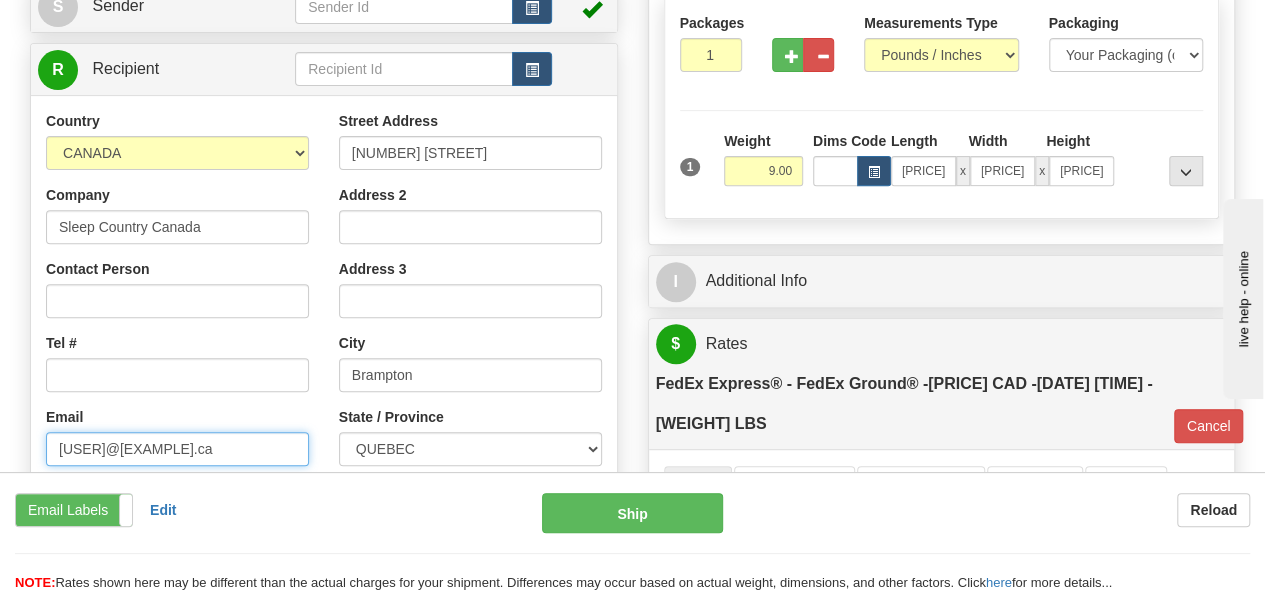 click on "Toggle navigation
Settings
Shipping Preferences
Fields Preferences New" at bounding box center [632, 596] 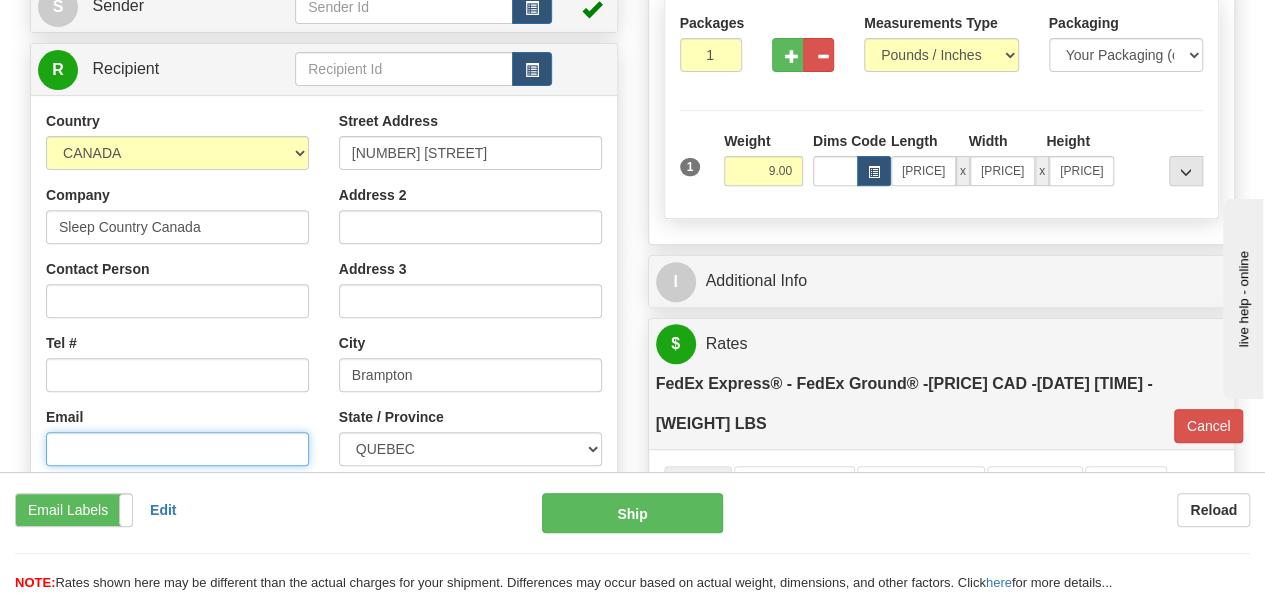 type 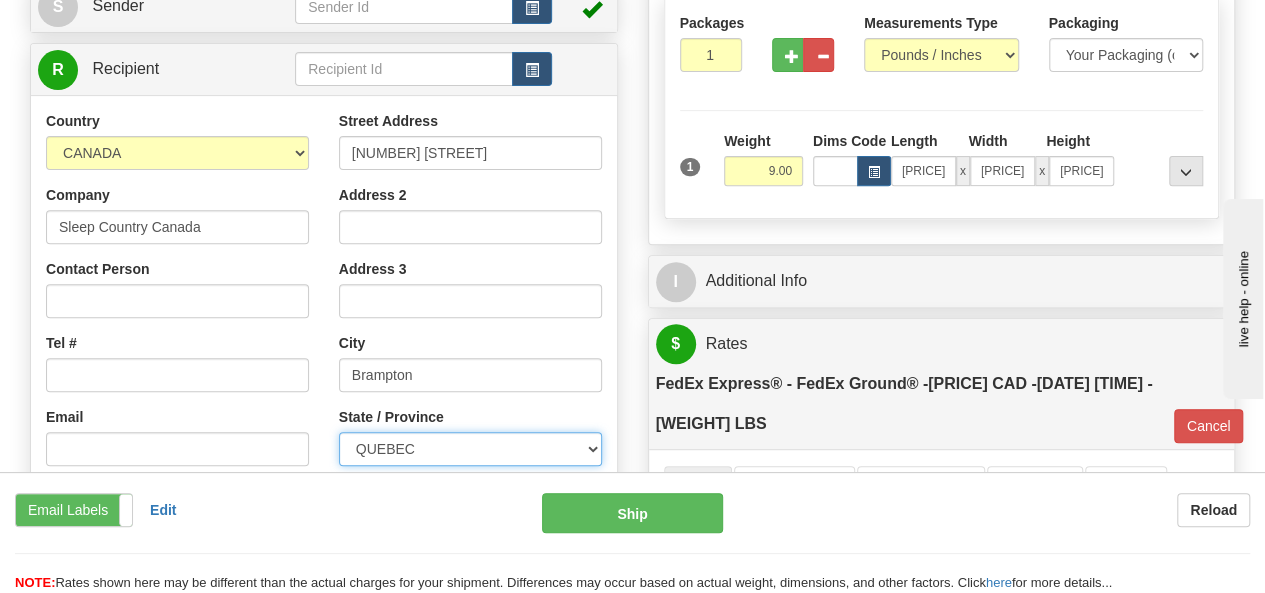 click on "ALBERTA BRITISH COLUMBIA MANITOBA NEW BRUNSWICK NEWFOUNDLAND NOVA SCOTIA NUNAVUT NW TERRITORIES ONTARIO PRINCE EDWARD ISLAND QUEBEC SASKATCHEWAN YUKON TERRITORY" at bounding box center (470, 449) 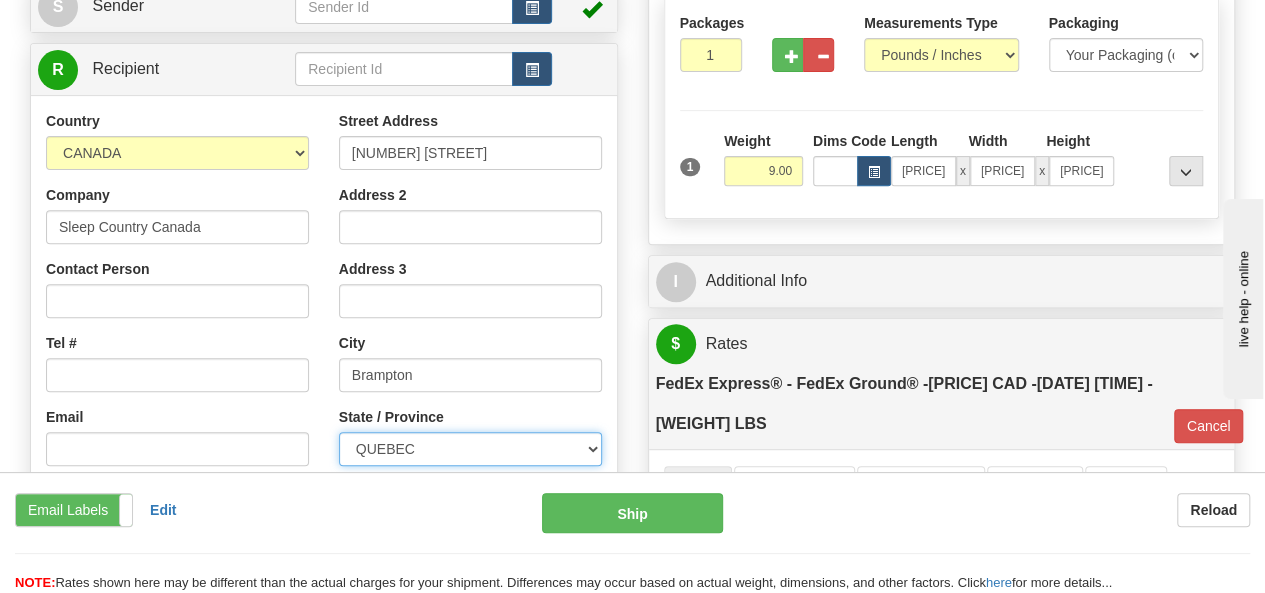 select on "ON" 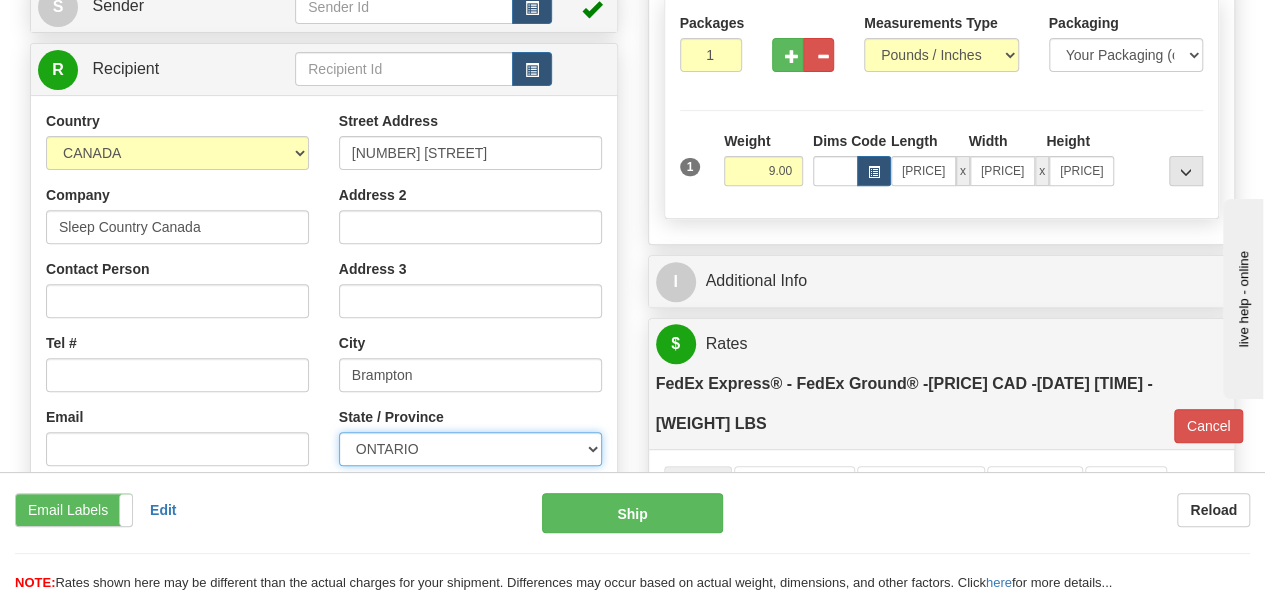 click on "ALBERTA BRITISH COLUMBIA MANITOBA NEW BRUNSWICK NEWFOUNDLAND NOVA SCOTIA NUNAVUT NW TERRITORIES ONTARIO PRINCE EDWARD ISLAND QUEBEC SASKATCHEWAN YUKON TERRITORY" at bounding box center (470, 449) 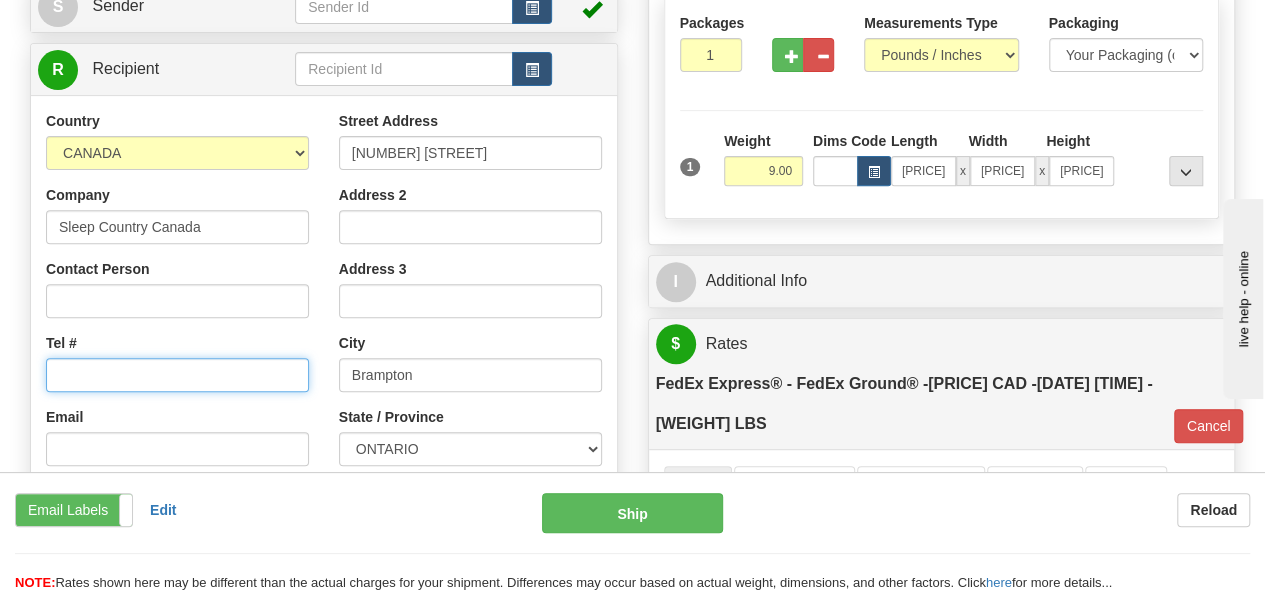 click on "Tel #" at bounding box center (177, 375) 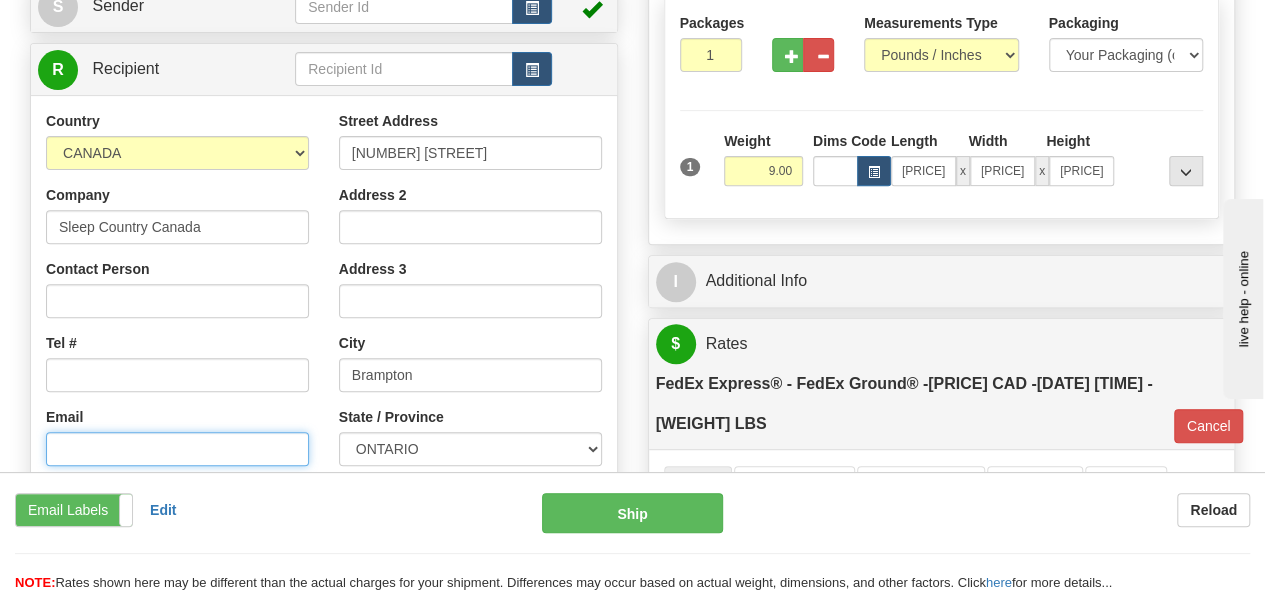 click on "Email" at bounding box center (177, 449) 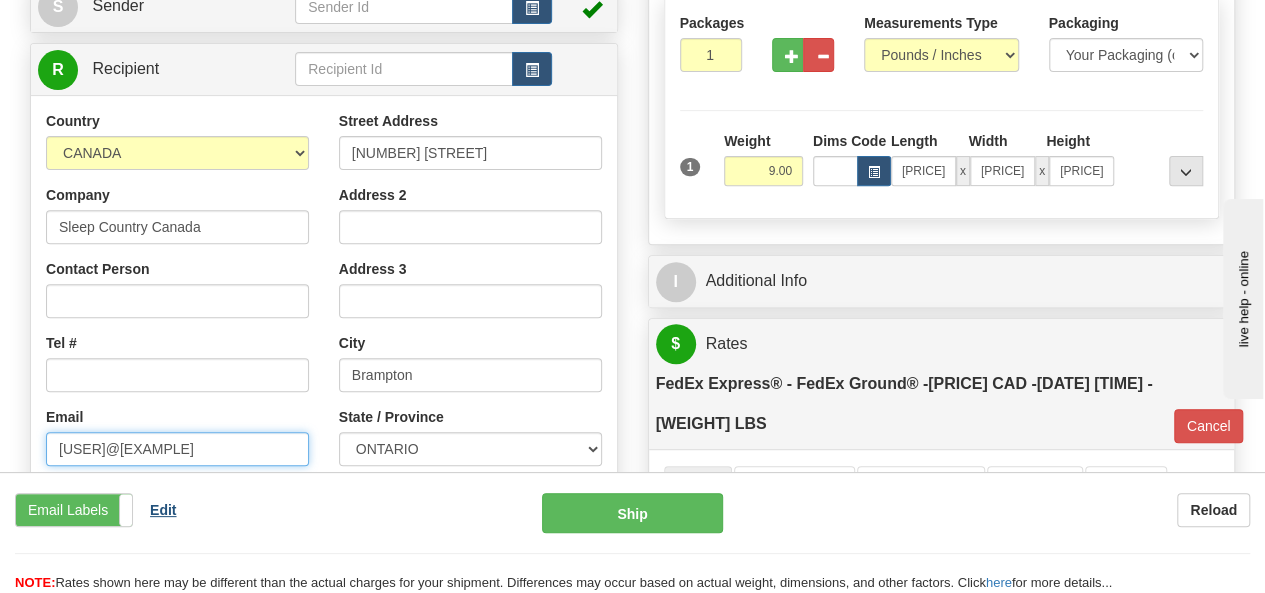 type on "[USER]@[EXAMPLE].ca" 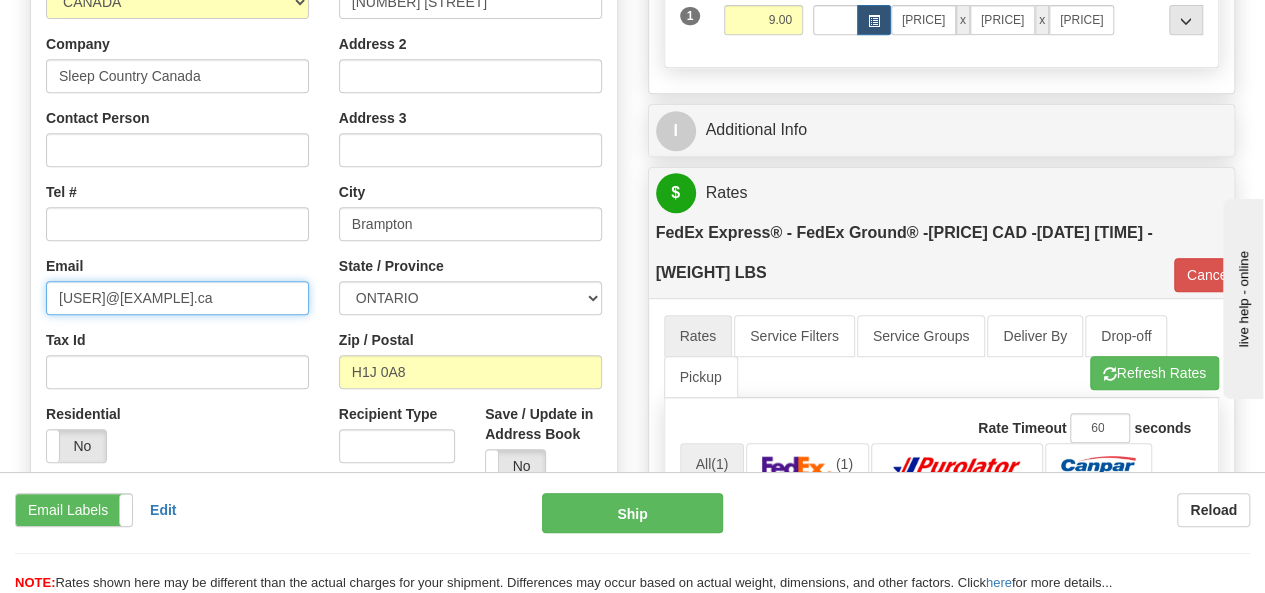scroll, scrollTop: 200, scrollLeft: 0, axis: vertical 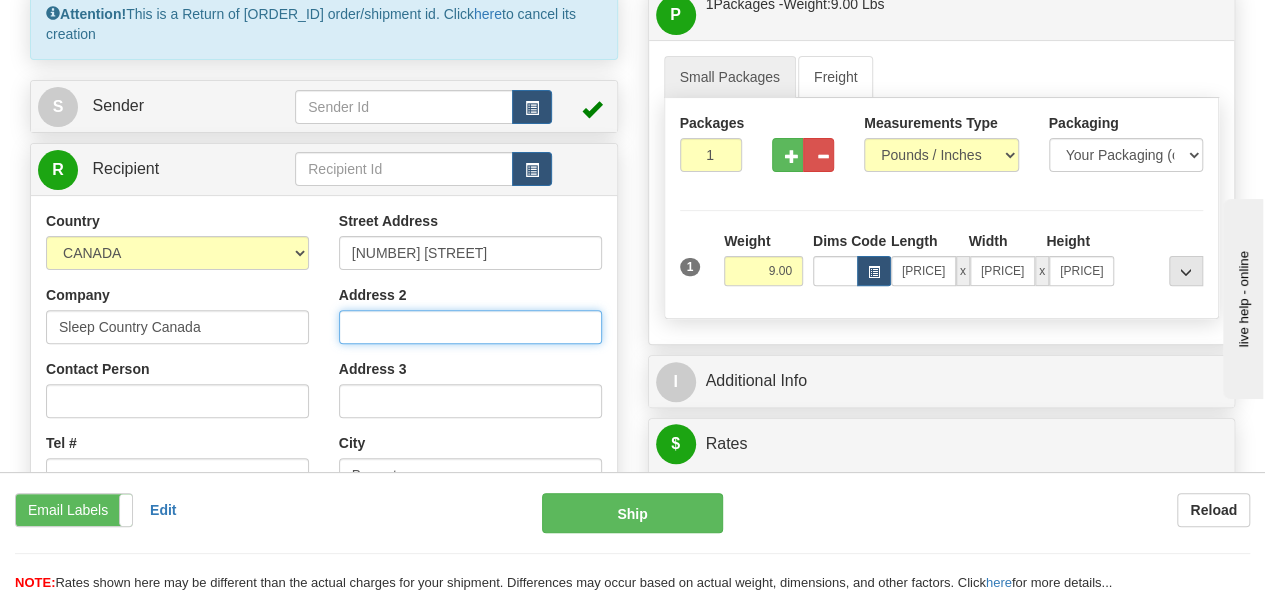 click on "Address 2" at bounding box center [470, 327] 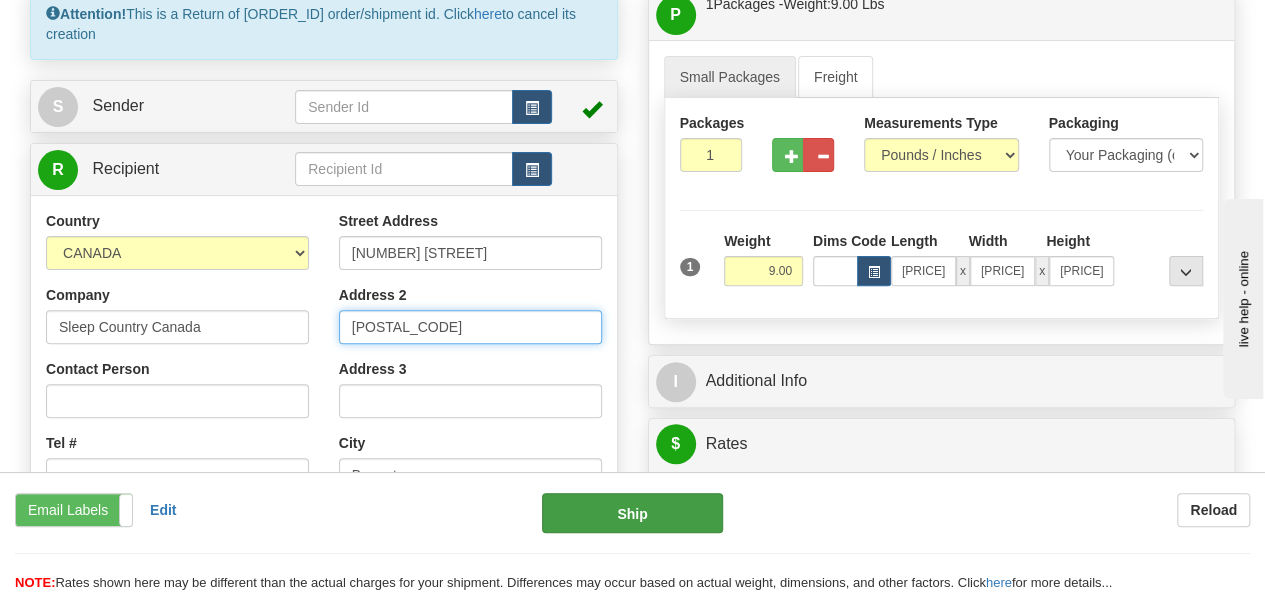 type on "[POSTAL_CODE]" 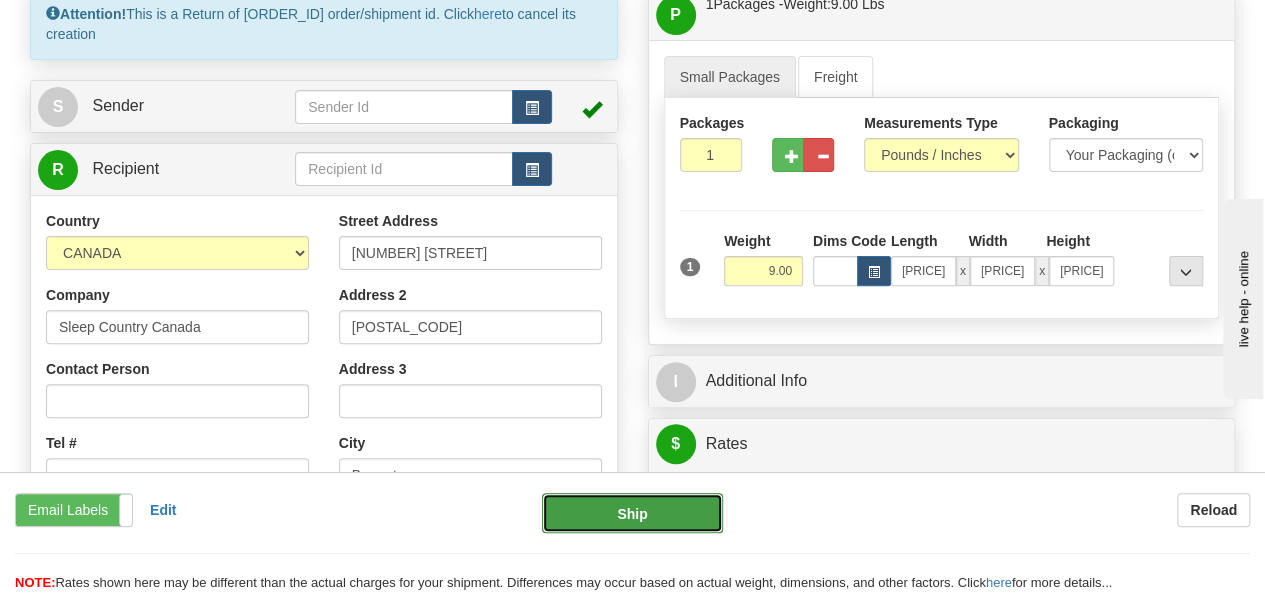click on "Ship" at bounding box center (632, 513) 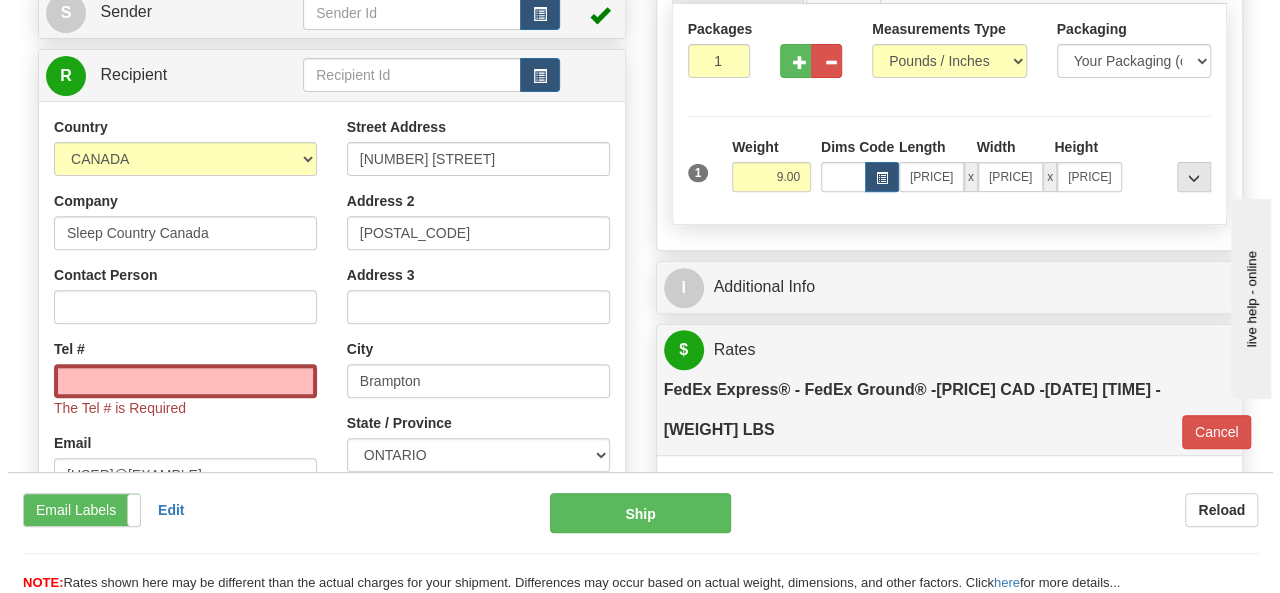 scroll, scrollTop: 400, scrollLeft: 0, axis: vertical 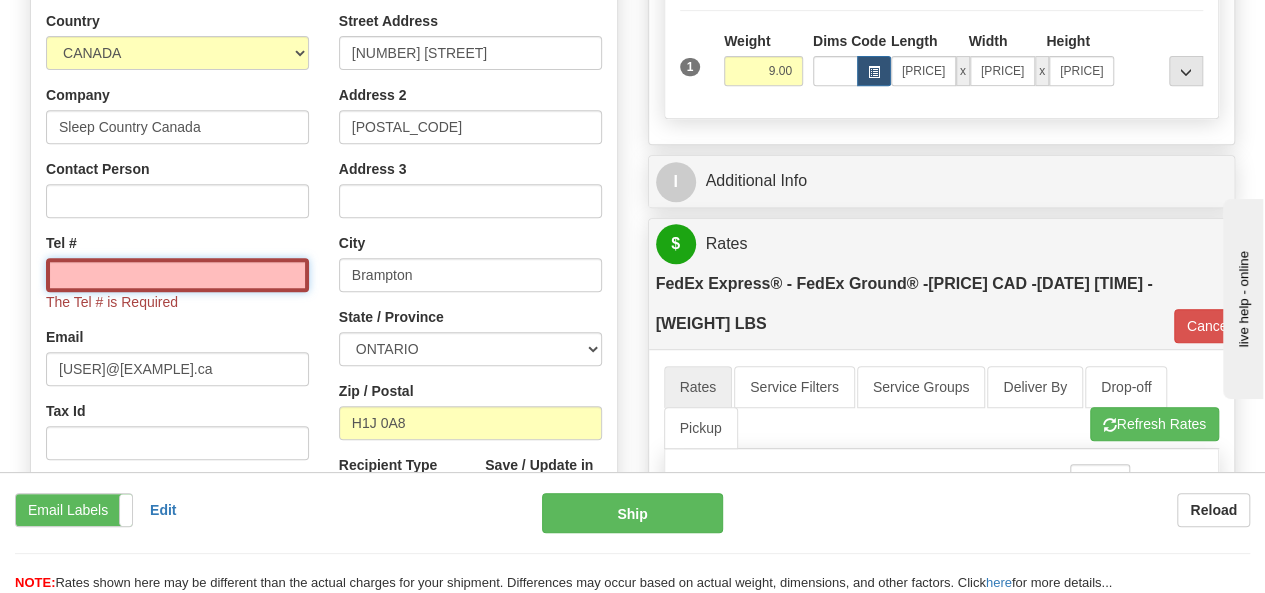 drag, startPoint x: 150, startPoint y: 281, endPoint x: 168, endPoint y: 279, distance: 18.110771 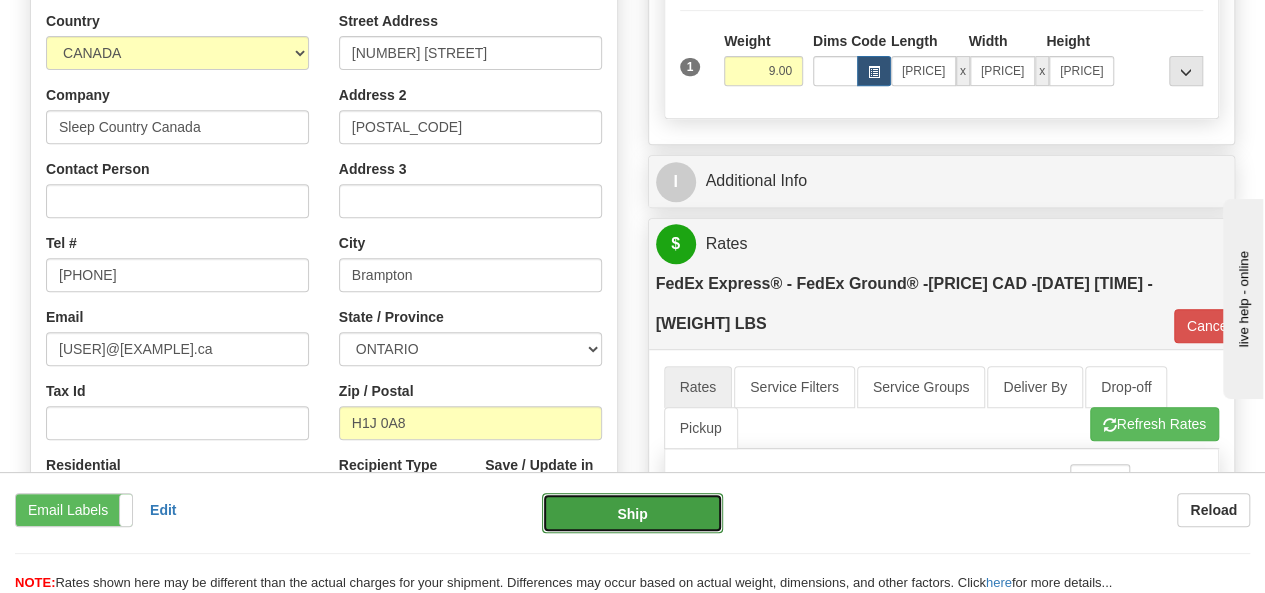 click on "Ship" at bounding box center (632, 513) 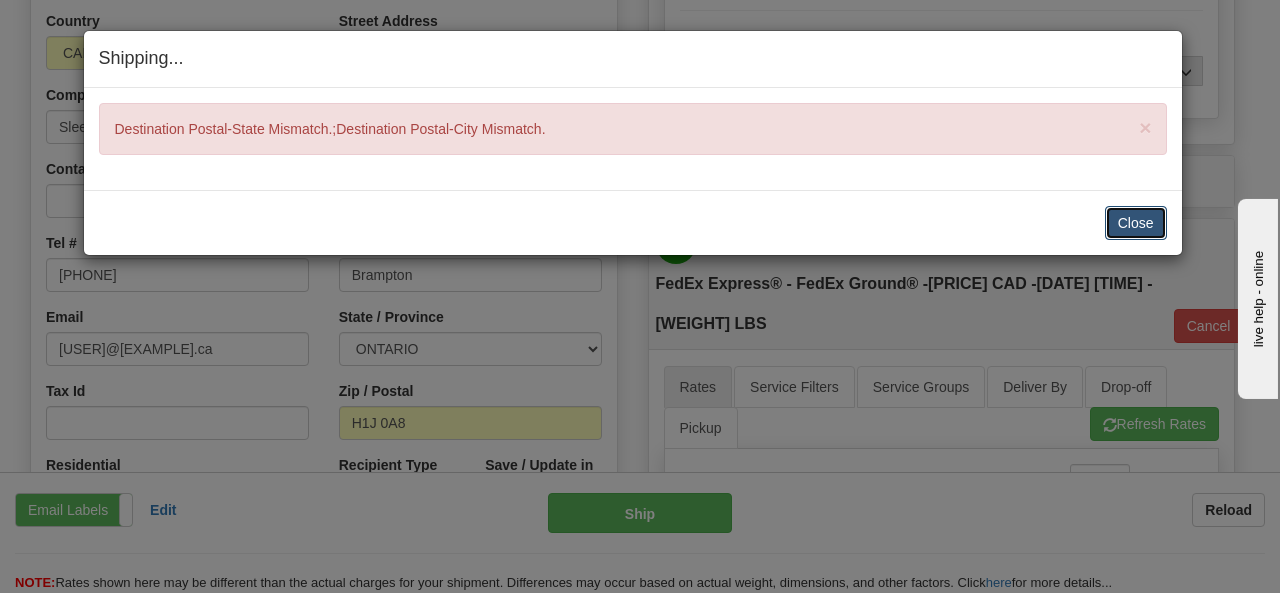 click on "Close" at bounding box center [1136, 223] 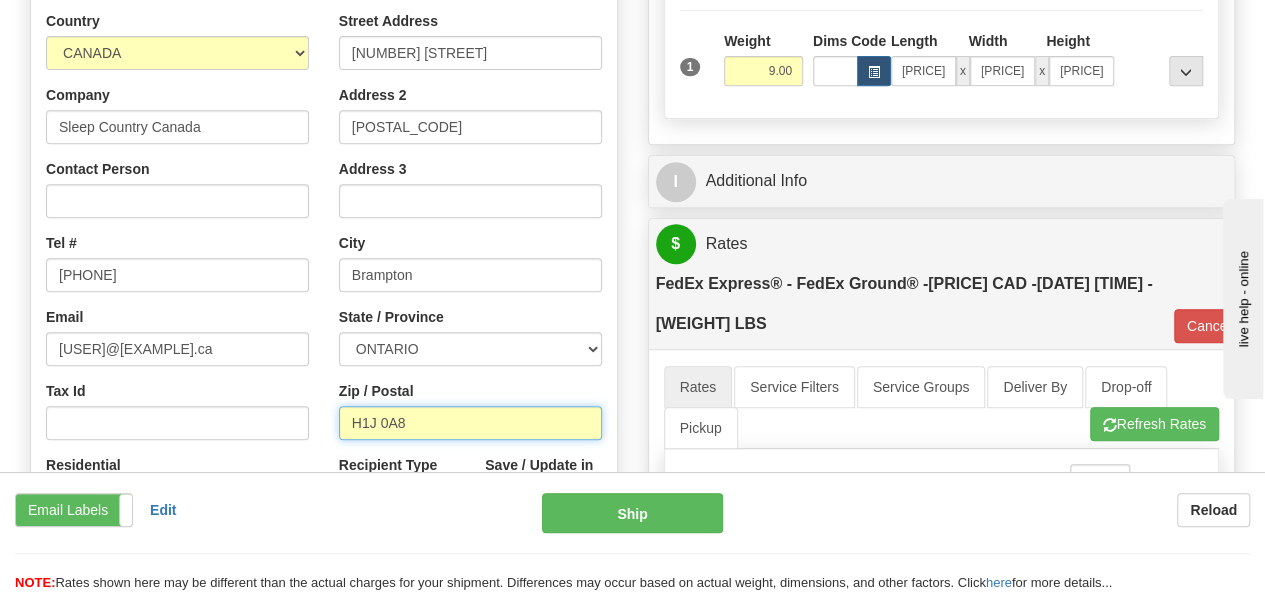 drag, startPoint x: 438, startPoint y: 418, endPoint x: 294, endPoint y: 435, distance: 145 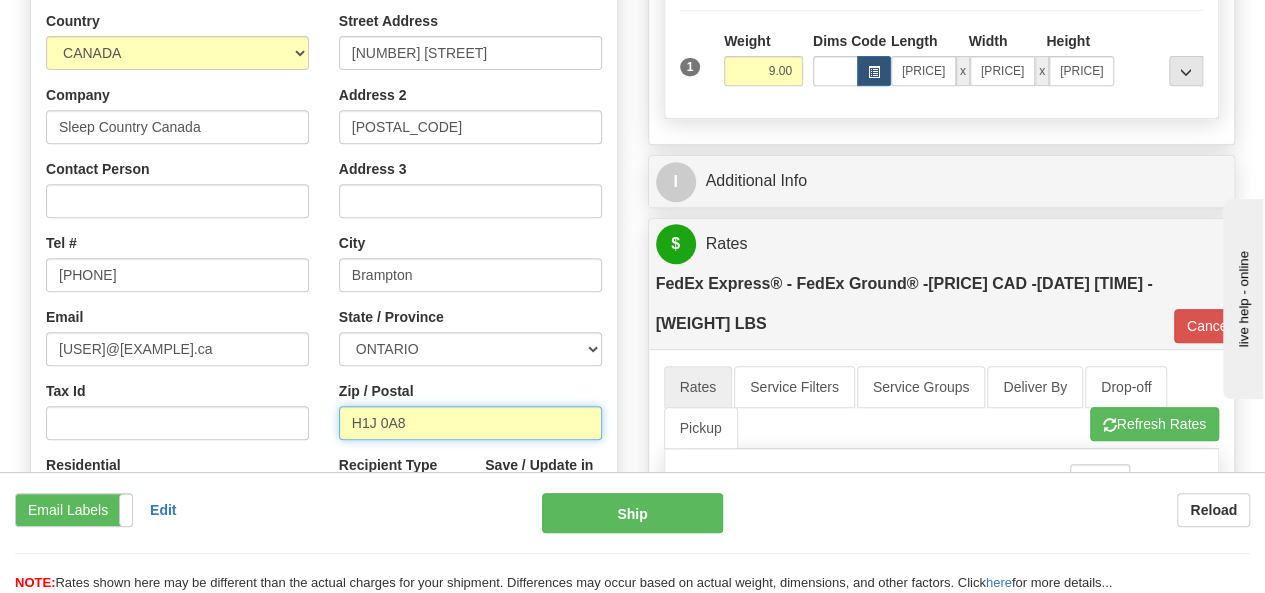click on "Country
AFGHANISTAN
ALAND ISLANDS
ALBANIA
ALGERIA
AMERICAN SAMOA
ANDORRA
ANGOLA
ANGUILLA
ANTIGUA AND BARBUDA
ARGENTINA
ARMENIA
ARUBA
AUSTRALIA
AUSTRIA
AZERBAIJAN
AZORES
BAHAMAS
BAHRAIN
BANGLADESH
BARBADOS
BELARUS
BELGIUM
BELIZE
BENIN
BERMUDA
BHUTAN
BOLIVIA
BONAIRE, SAINT EUSTATIUS AND SABA
BOSNIA
BOTSWANA
BOUVET ISLAND
BRAZIL
BRITISH INDIAN OCEAN TERRITORY
BRITISH VIRGIN ISLANDS
BRUNEI
BULGARIA
BURKINA FASO
BURUNDI
CAMBODIA
CAMEROON
CANADA
CANARY ISLANDS
CAPE VERDE
CAYMAN ISLANDS
CENTRAL AFRICAN REPUBLIC
CHAD
CHILE
CHINA
CHRISTMAS ISLAND
COCOS (KEELING) ISLANDS
COLOMBIA
COMOROS
CONGO
CONGO, DEMOCRATIC REPUBLIC OF
COOK ISLANDS
COSTA RICA
CROATIA
CURAÇAO
CYPRUS
CZECH REPUBLIC
DENMARK
DJIBOUTI
DOMINICA
DOMINICAN REPUBLIC
EAST TIMOR
ECUADOR
EGYPT
EL SALVADOR
EQUATORIAL GUINEA
ERITREA
ESTONIA
ETHIOPIA" at bounding box center (324, 280) 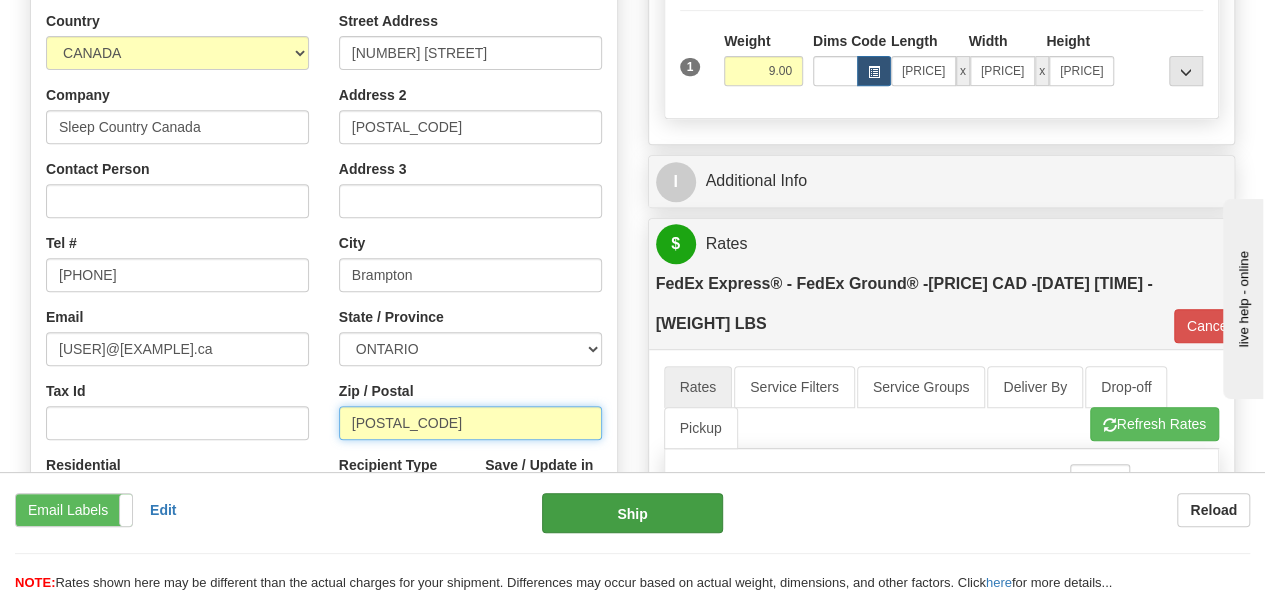 type on "[POSTAL_CODE]" 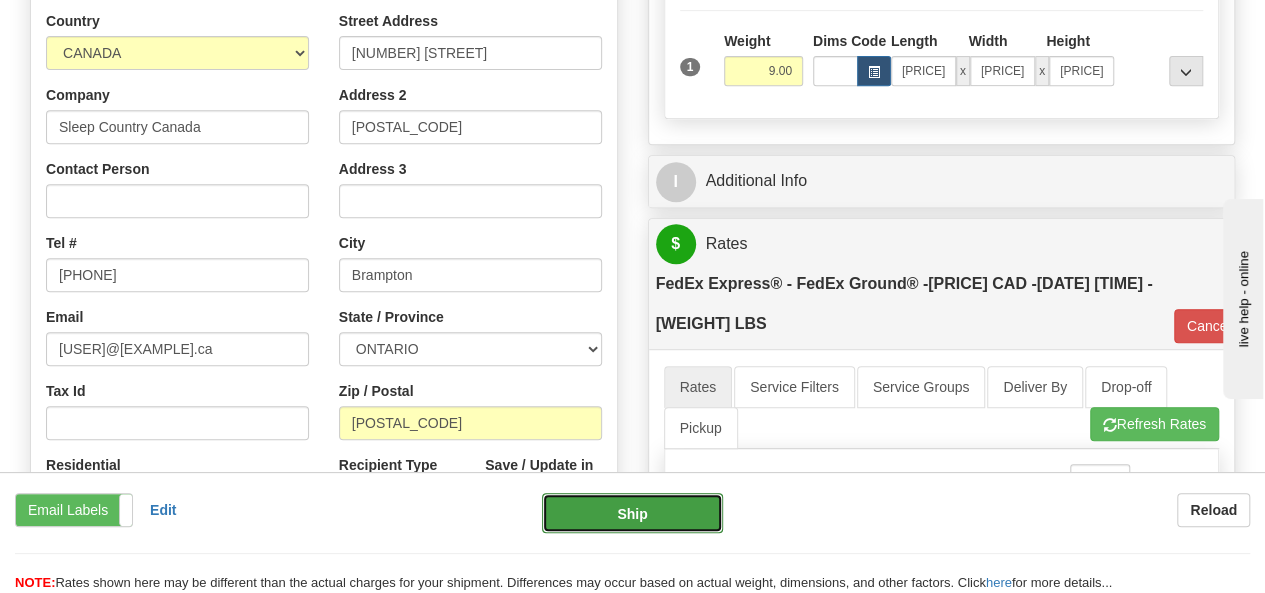 click on "Ship" at bounding box center [632, 513] 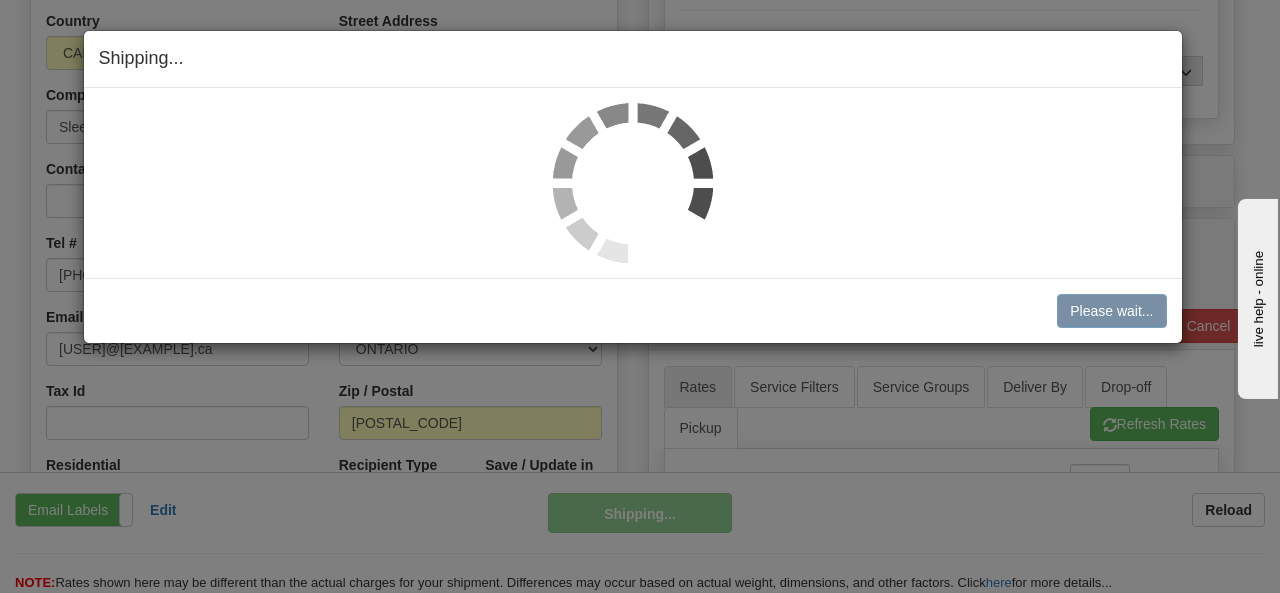 type on "92" 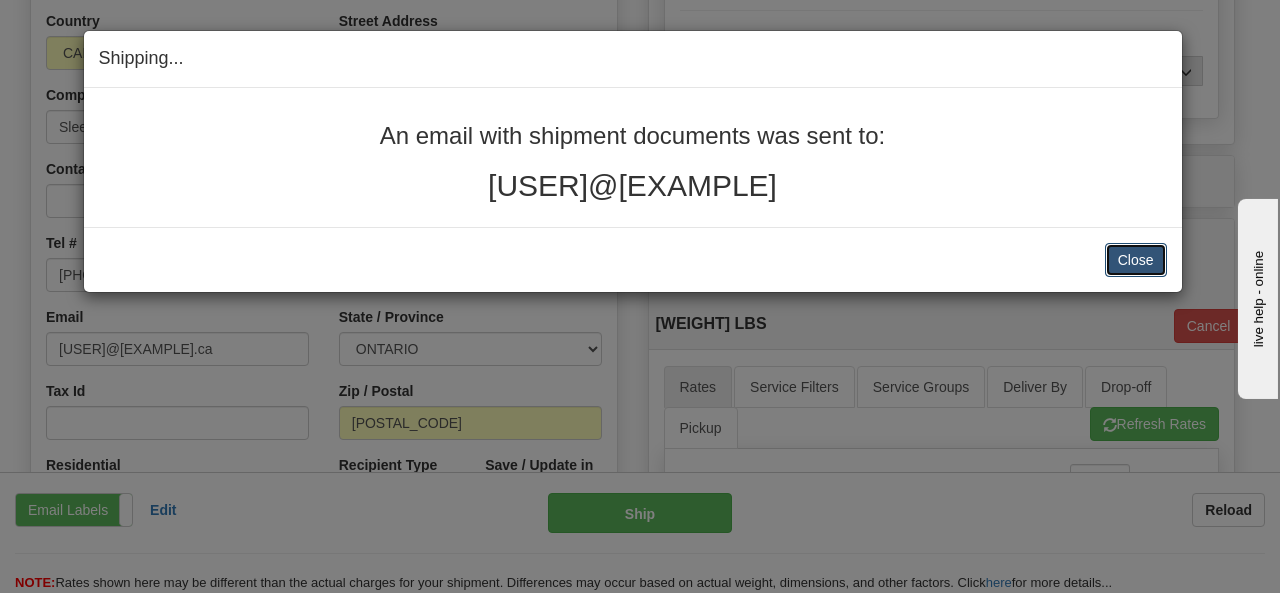 click on "Close" at bounding box center (1136, 260) 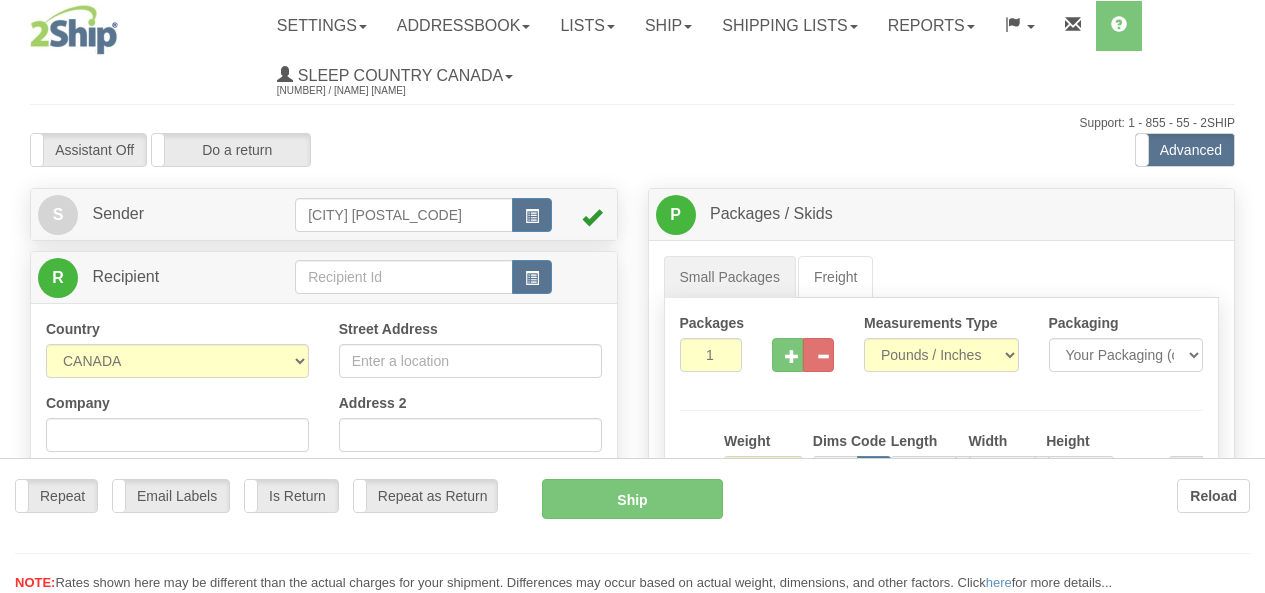 scroll, scrollTop: 0, scrollLeft: 0, axis: both 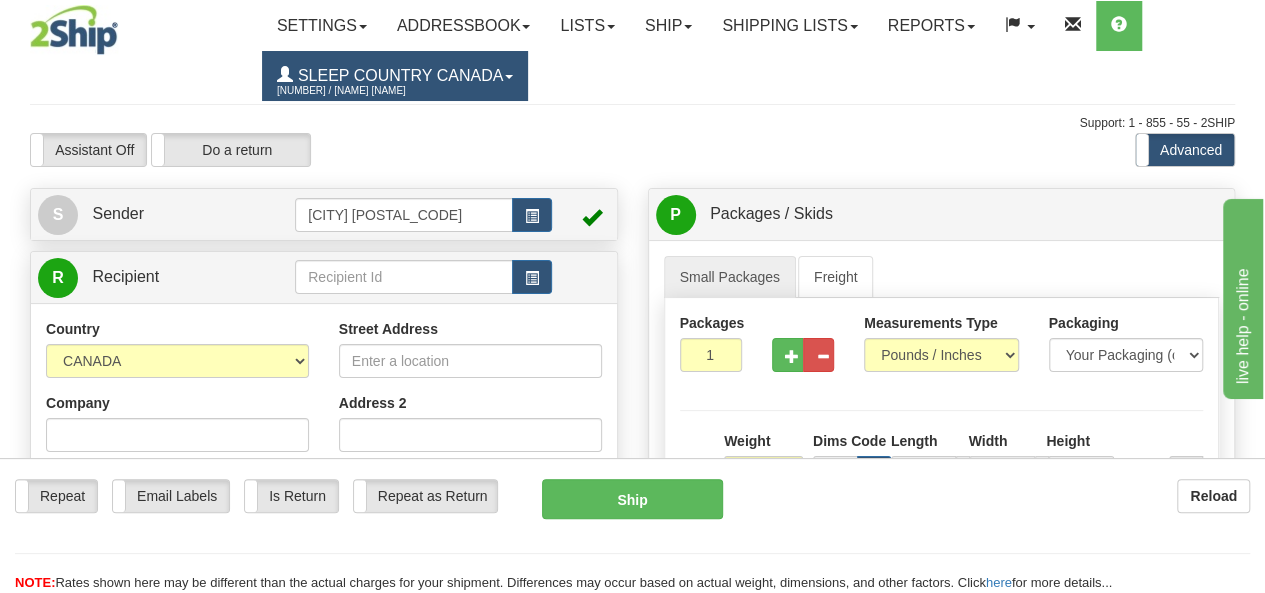 drag, startPoint x: 338, startPoint y: 83, endPoint x: 345, endPoint y: 111, distance: 28.86174 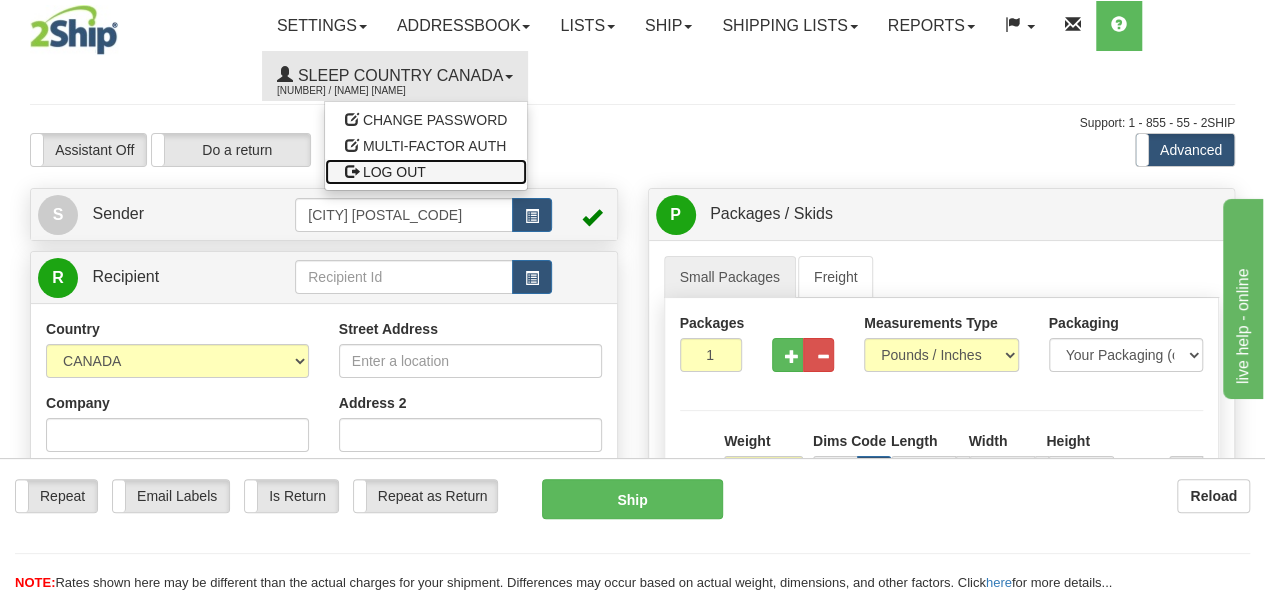 click on "LOG OUT" at bounding box center (394, 172) 